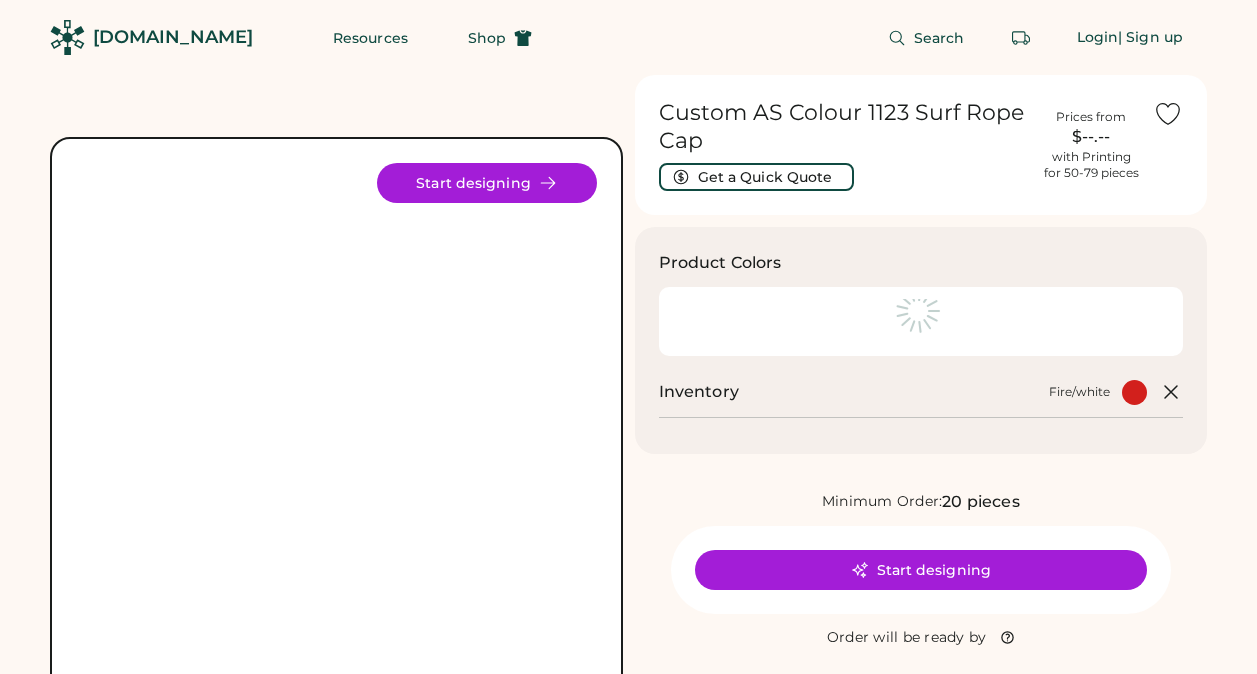 scroll, scrollTop: 0, scrollLeft: 0, axis: both 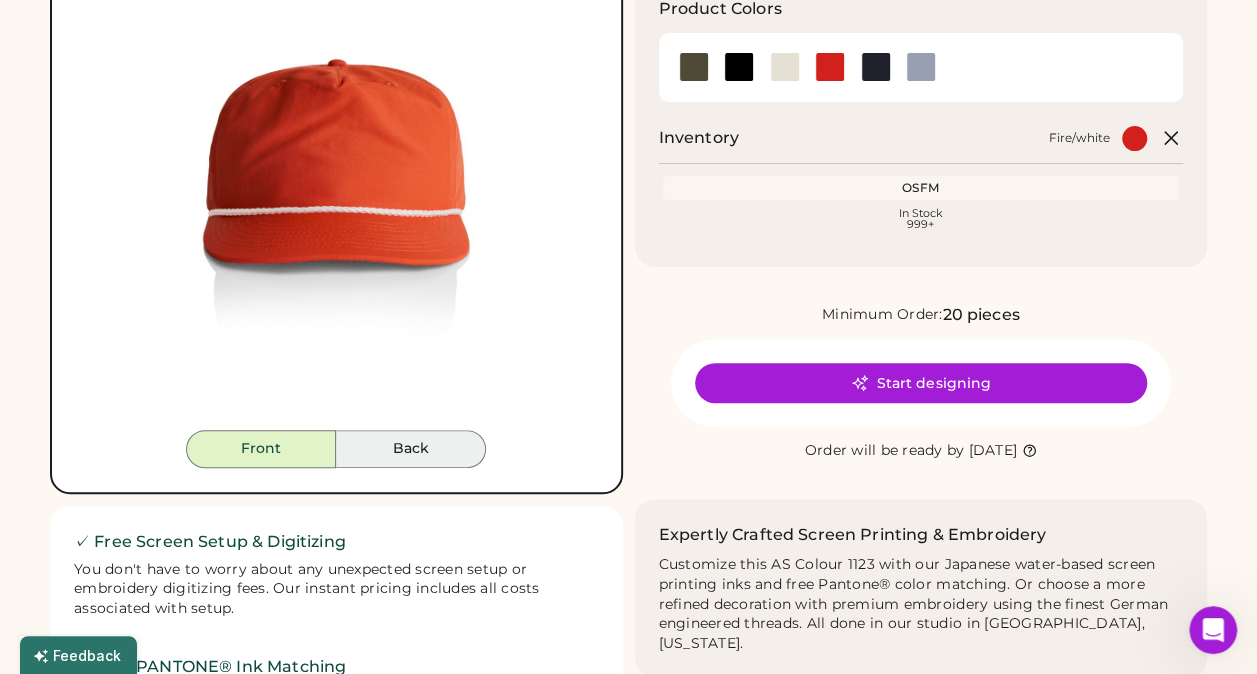click on "Back" at bounding box center [411, 449] 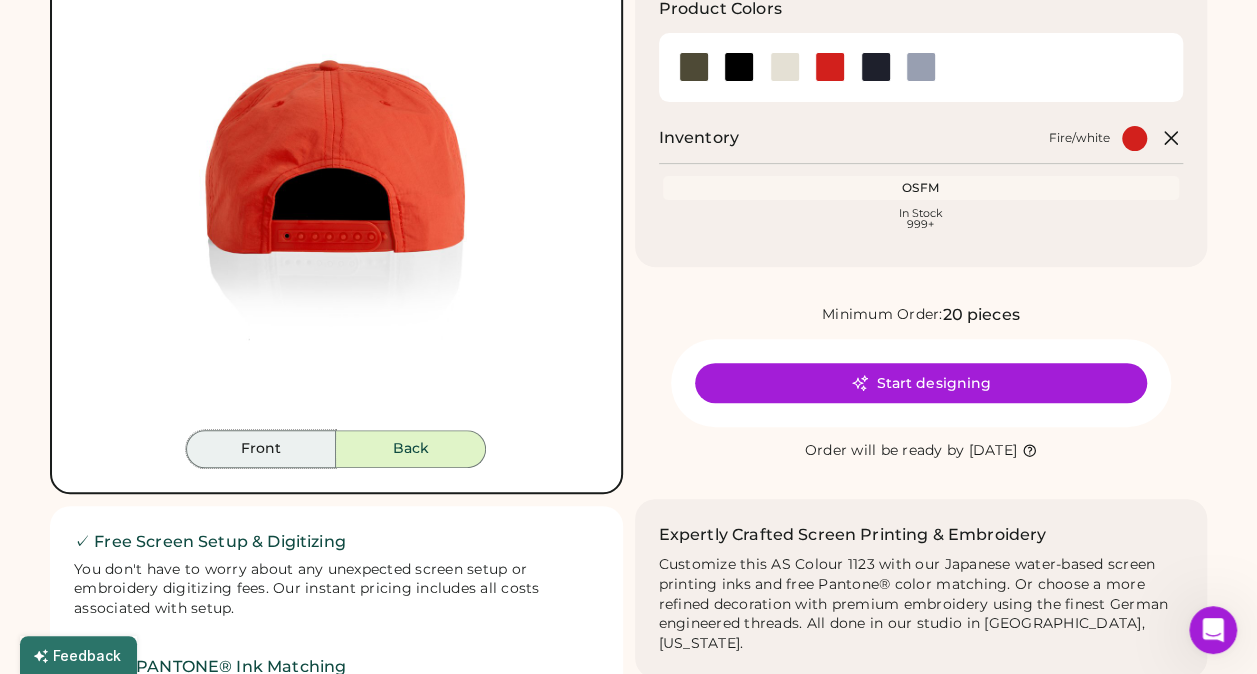 click on "Front" at bounding box center [261, 449] 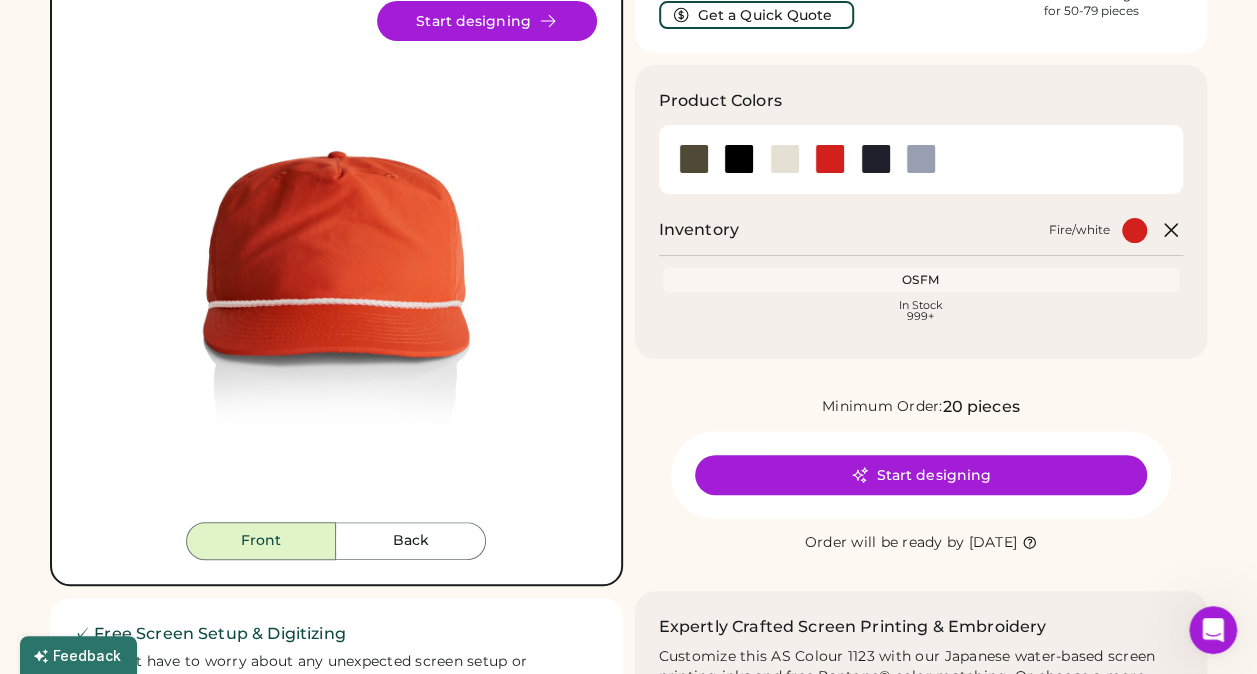scroll, scrollTop: 164, scrollLeft: 0, axis: vertical 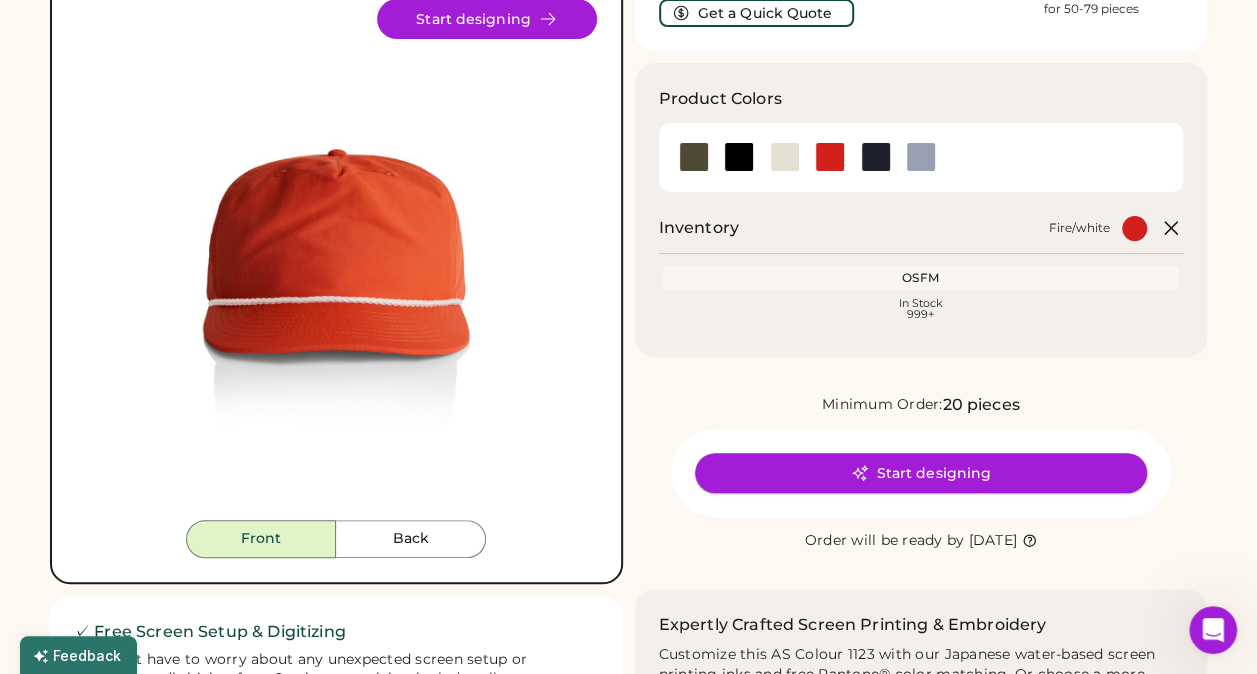 click on "Start designing" at bounding box center [921, 473] 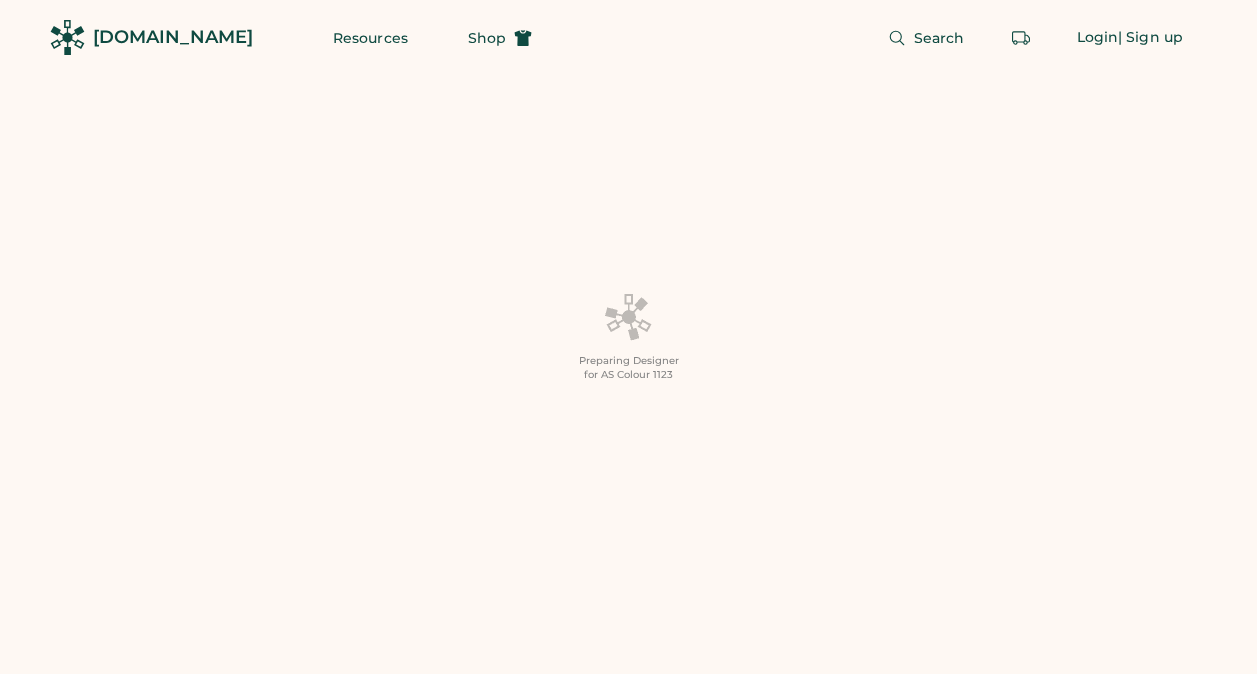 scroll, scrollTop: 0, scrollLeft: 0, axis: both 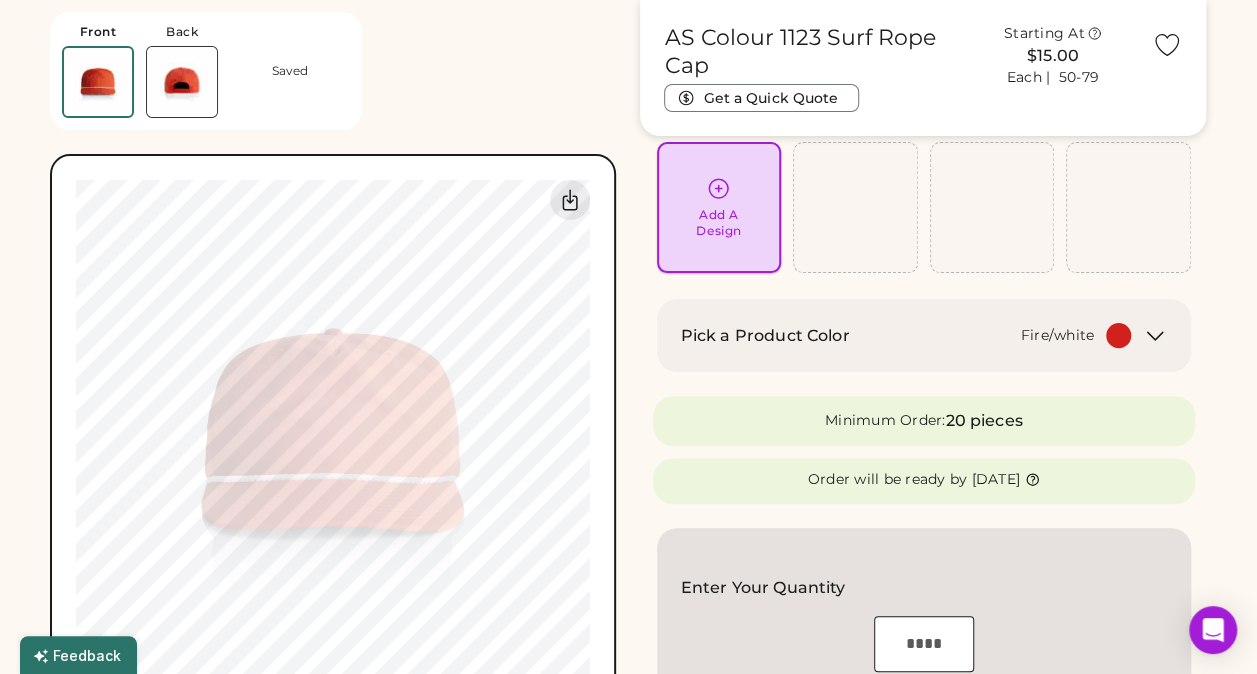 click 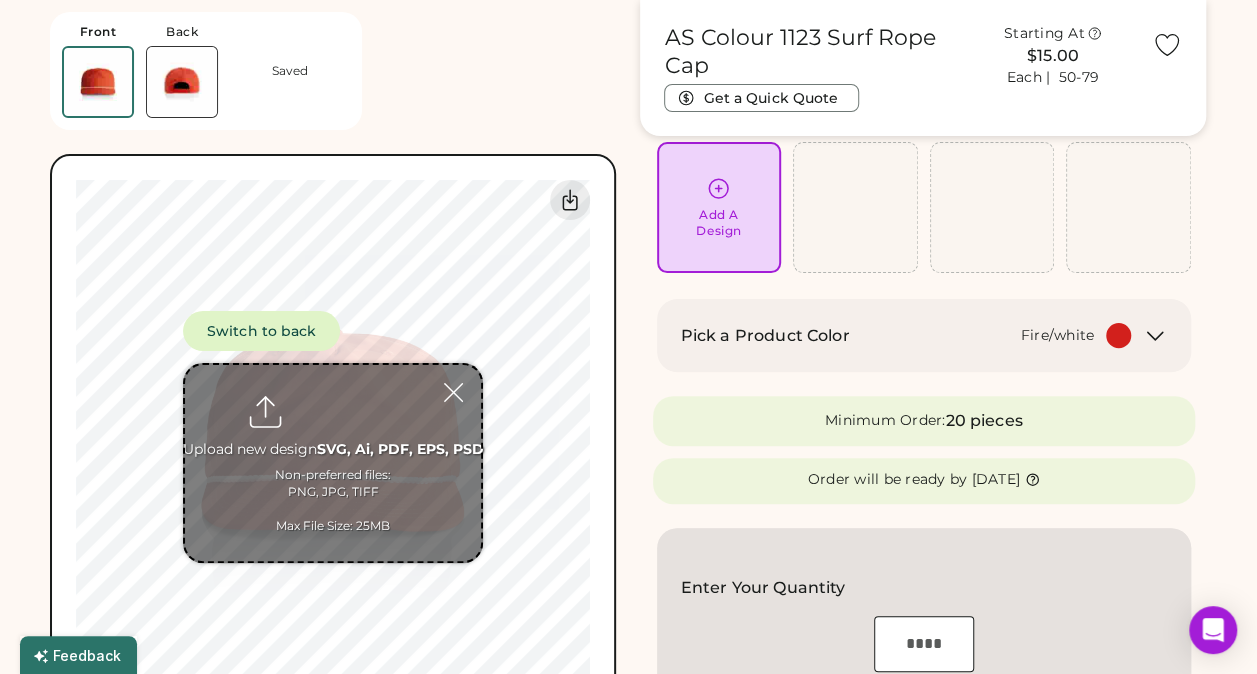 click at bounding box center (333, 463) 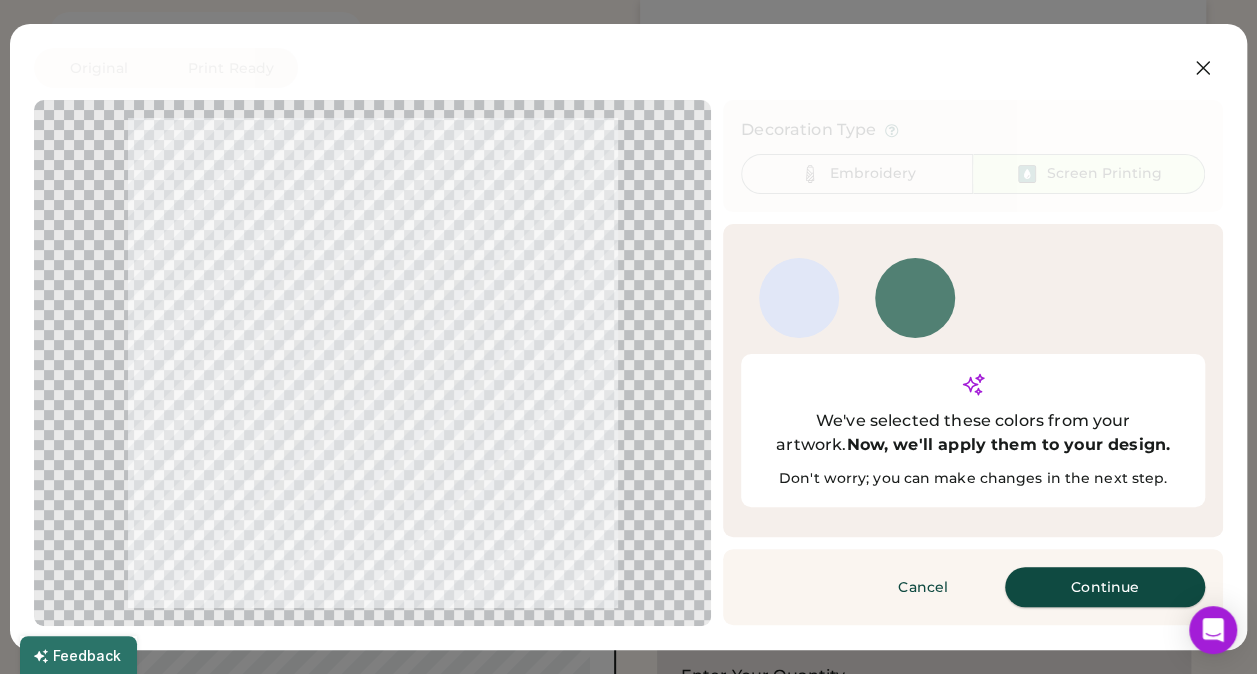 click on "Continue" at bounding box center (1105, 587) 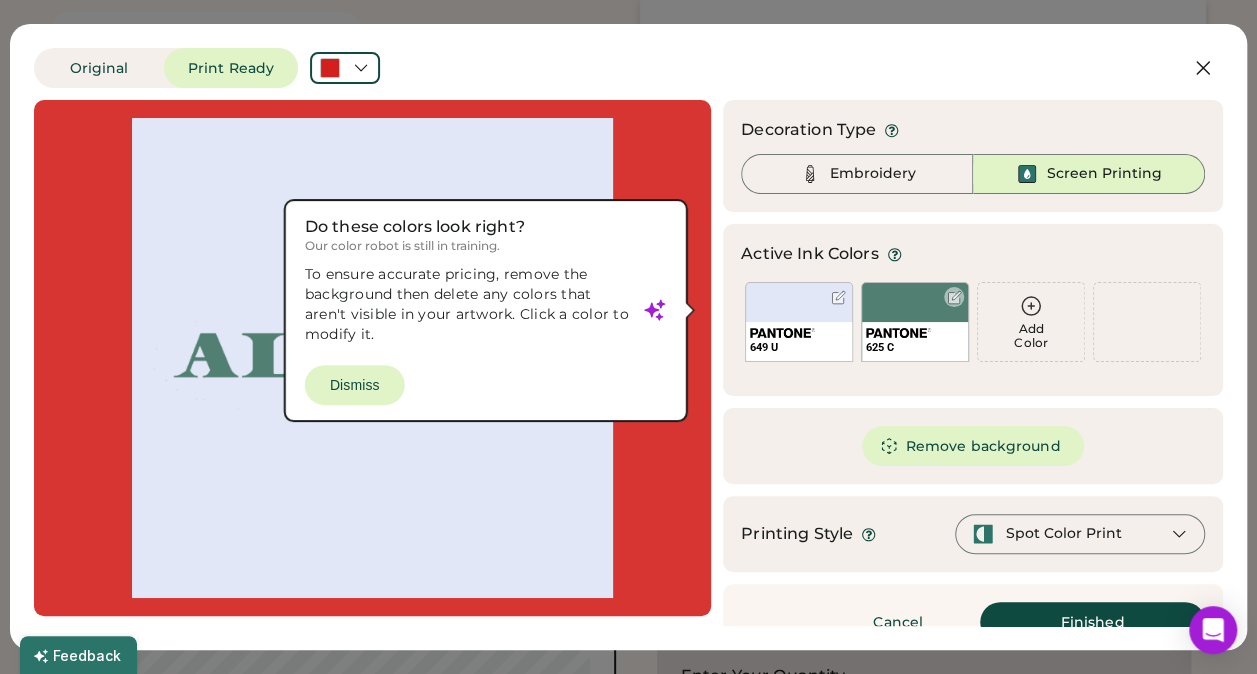 click at bounding box center (954, 297) 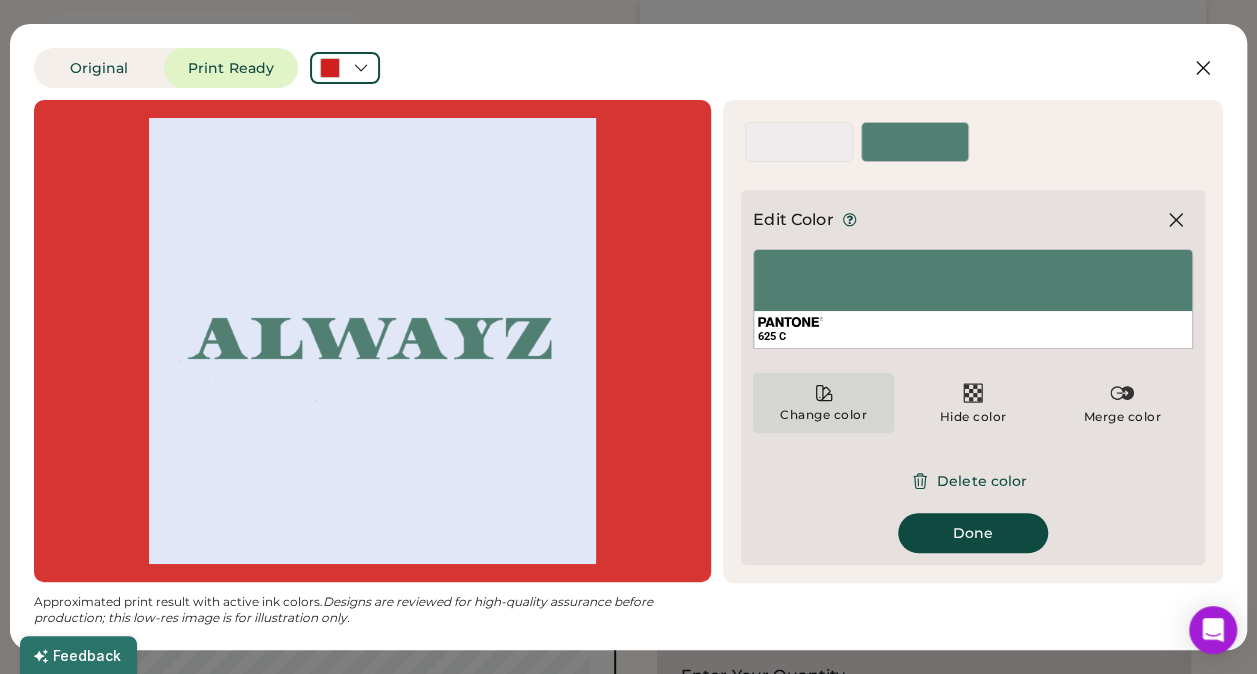 click on "Change color" at bounding box center [823, 403] 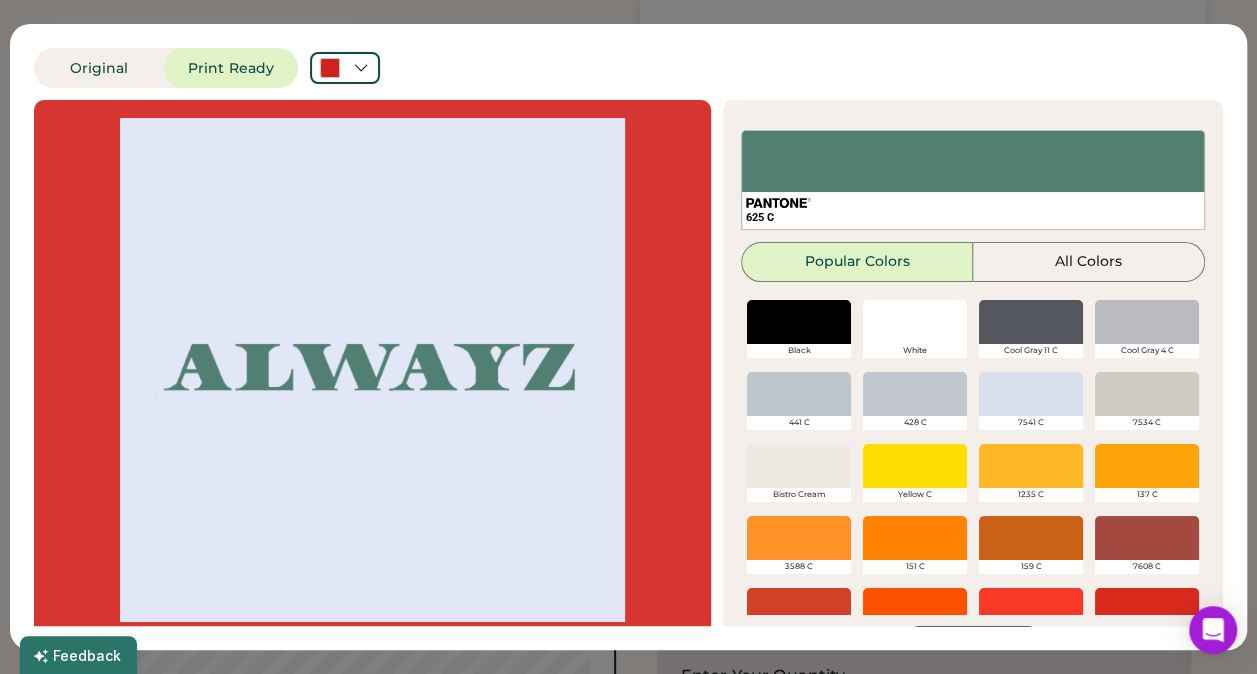 click at bounding box center (915, 322) 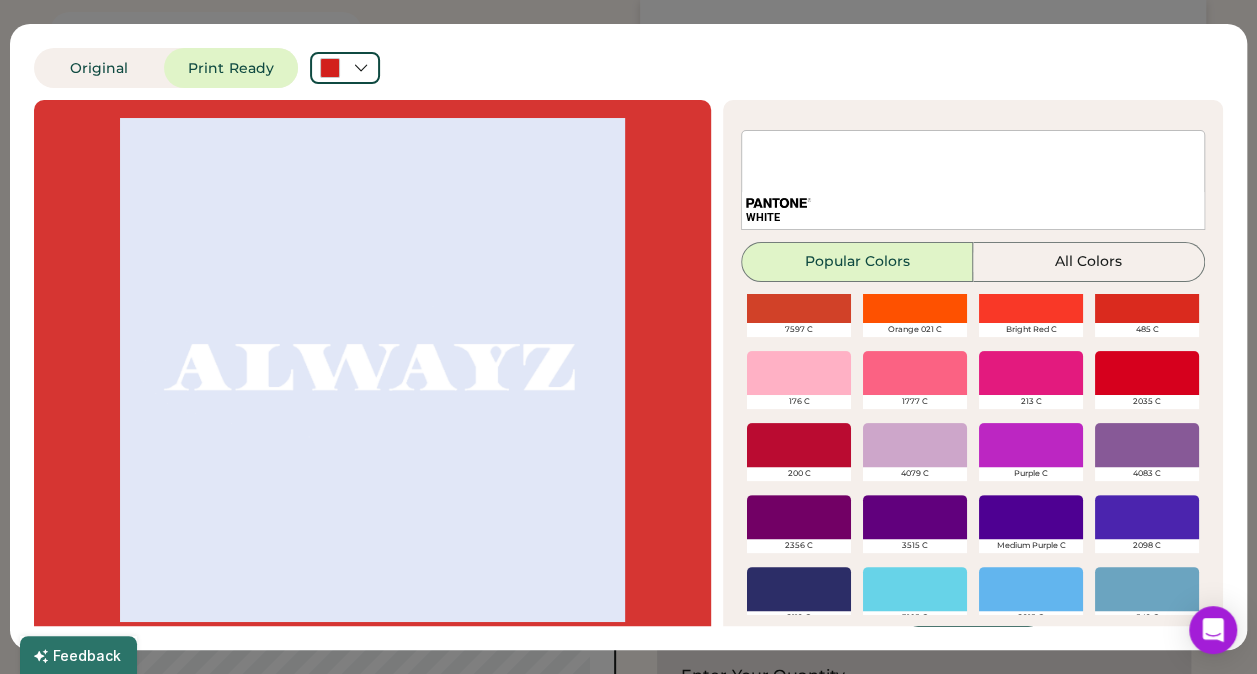 scroll, scrollTop: 310, scrollLeft: 0, axis: vertical 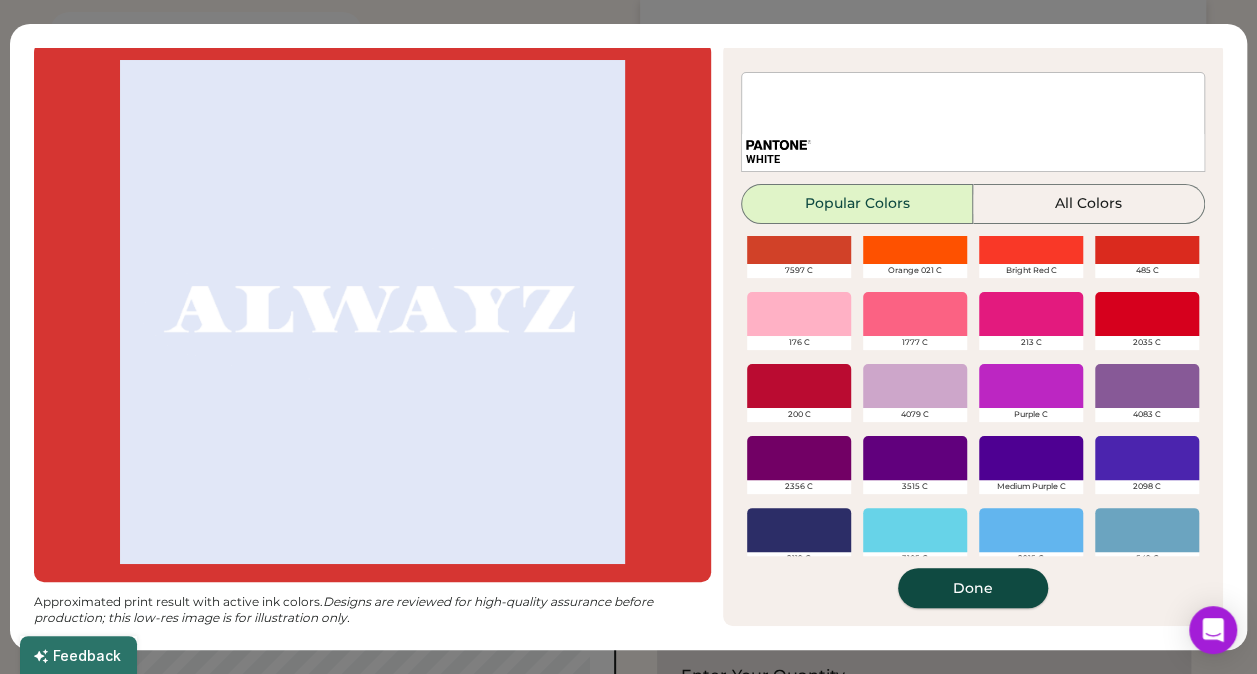 click on "Done" at bounding box center [973, 588] 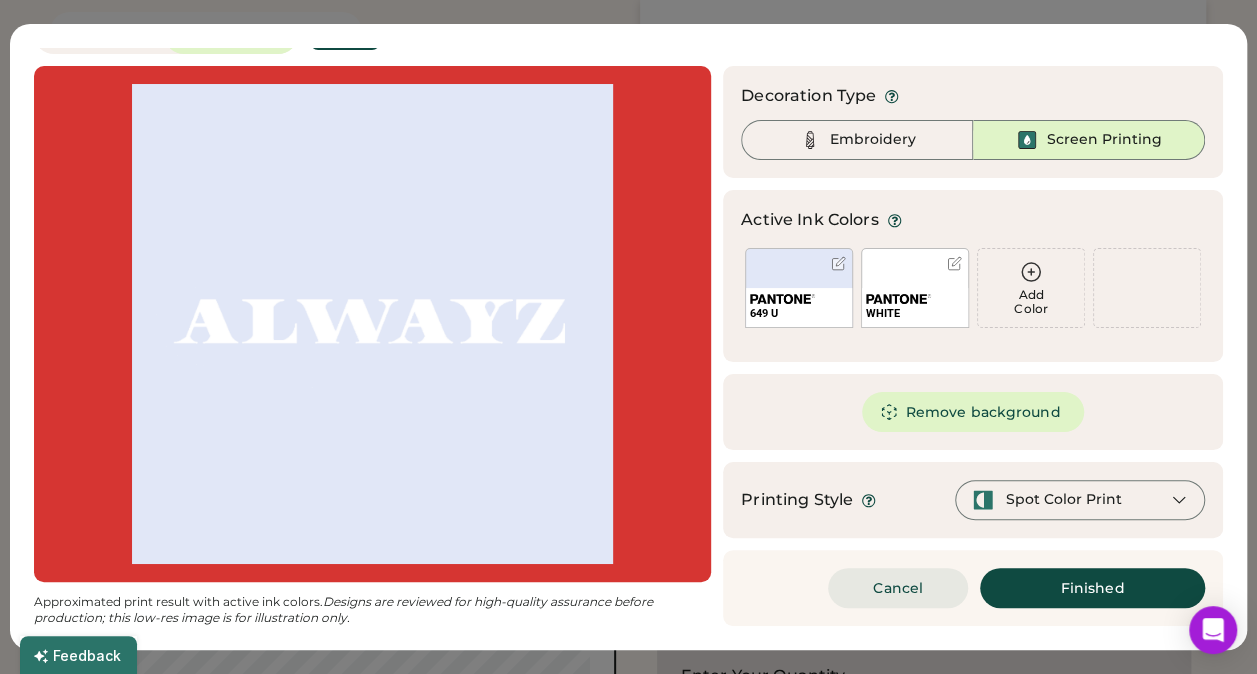 scroll, scrollTop: 0, scrollLeft: 0, axis: both 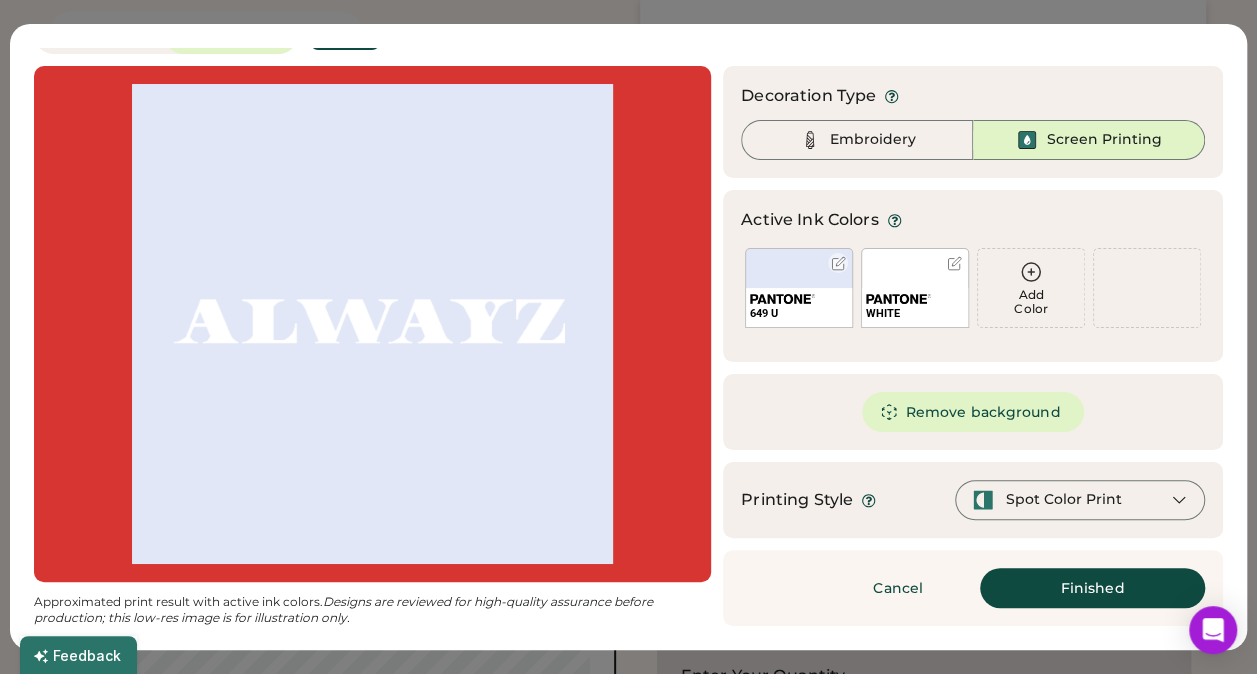 click at bounding box center [838, 263] 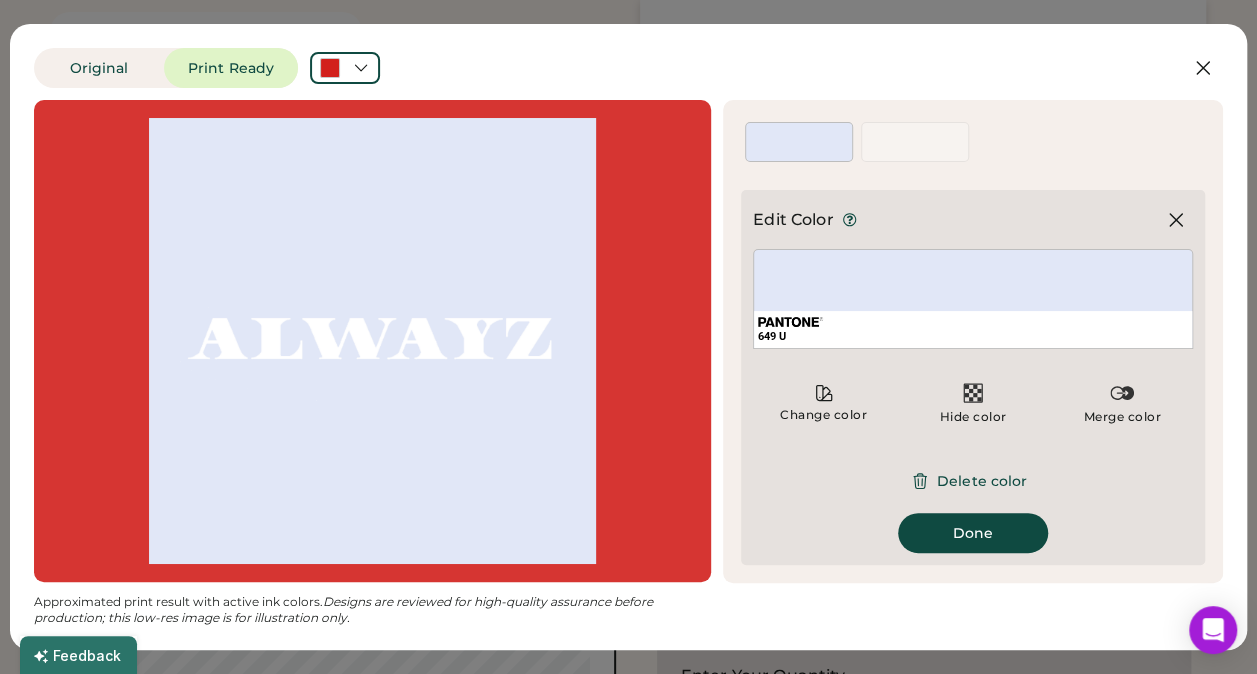 scroll, scrollTop: 0, scrollLeft: 0, axis: both 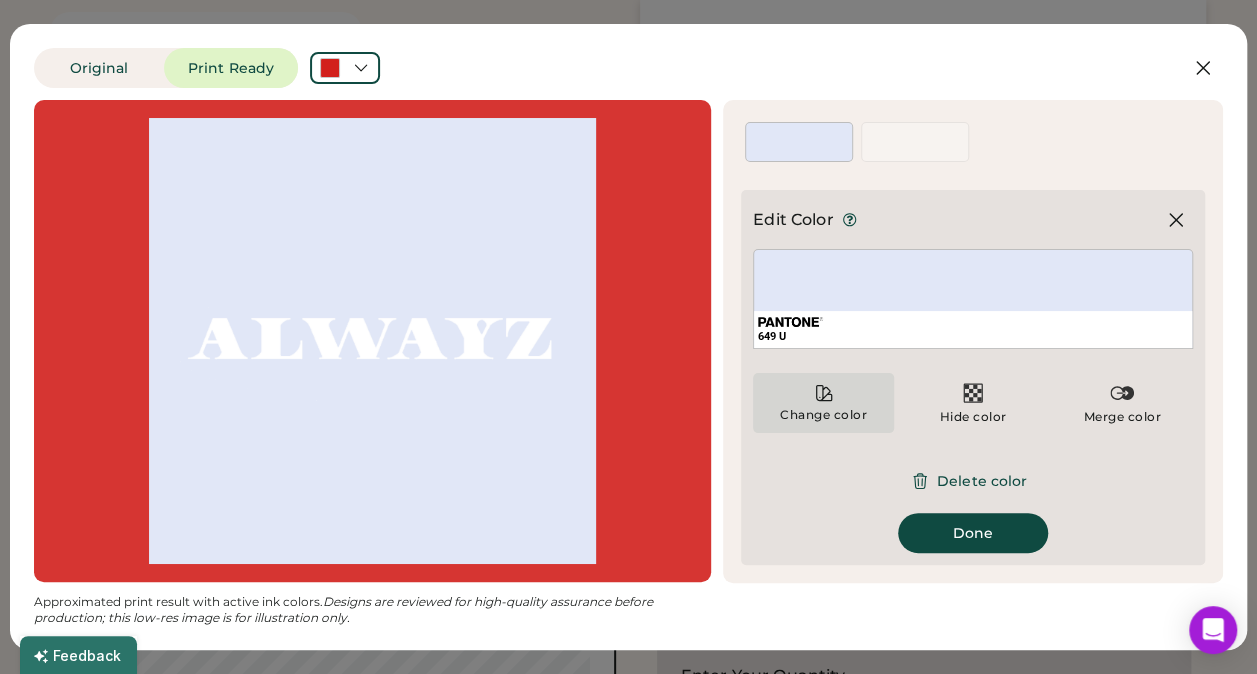 click 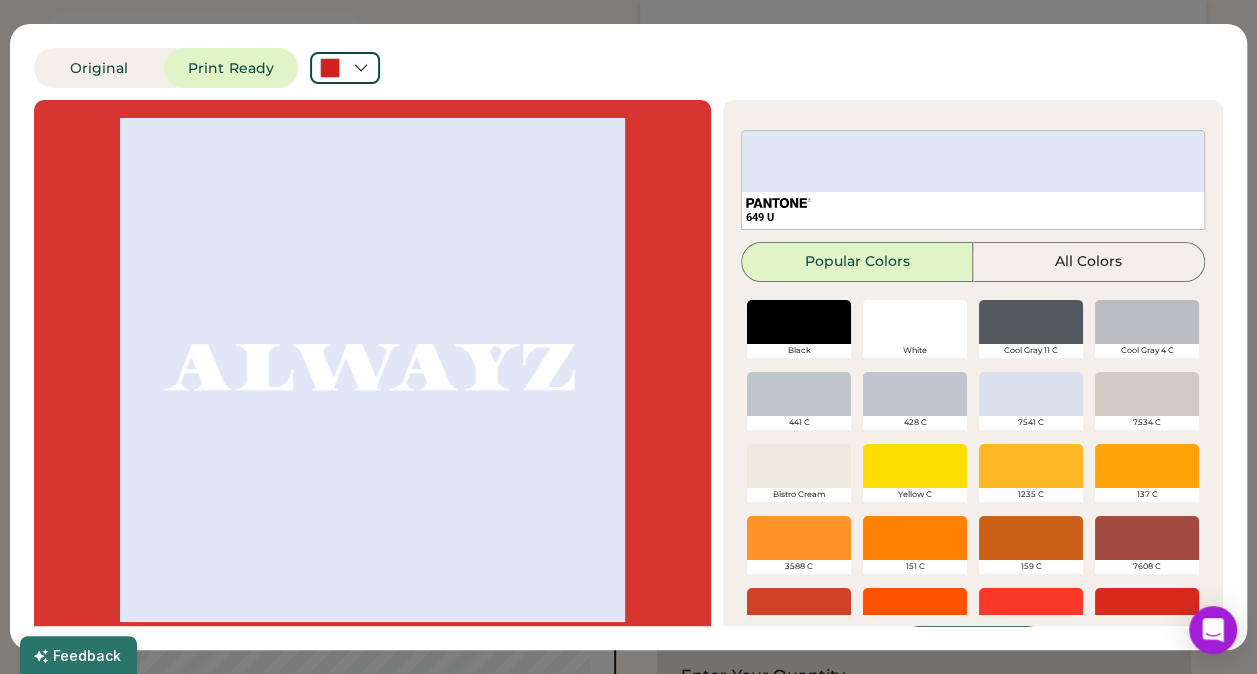 click at bounding box center [915, 322] 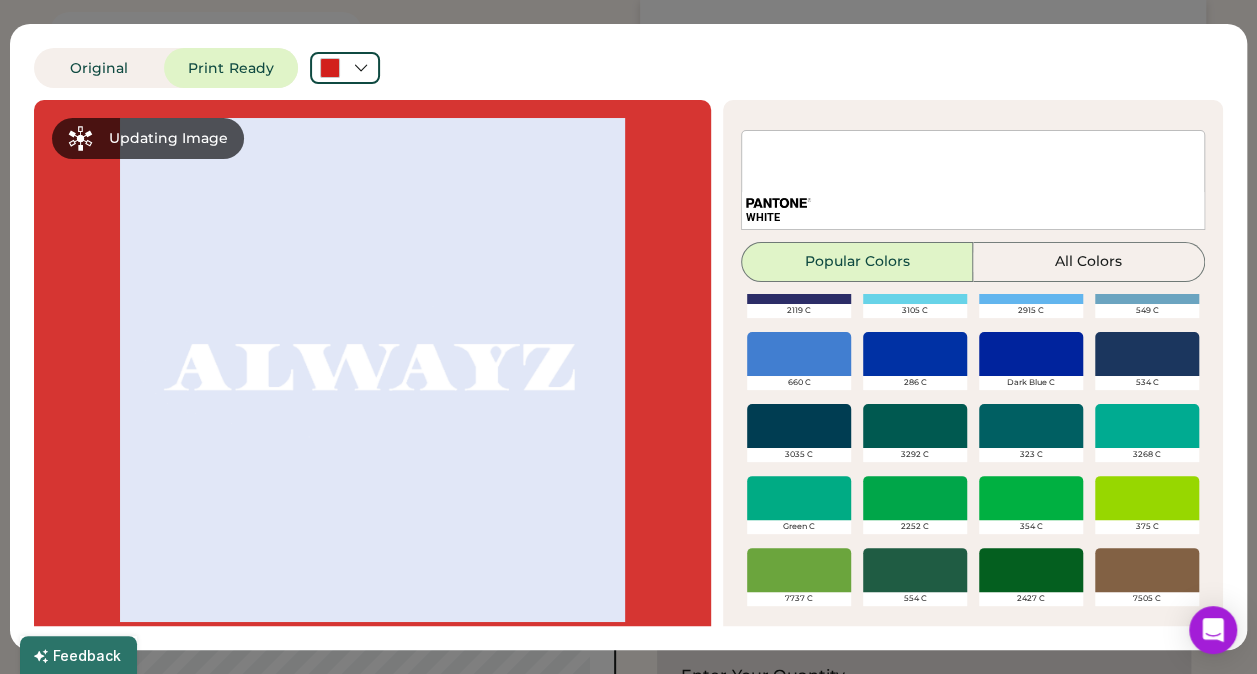 scroll, scrollTop: 688, scrollLeft: 0, axis: vertical 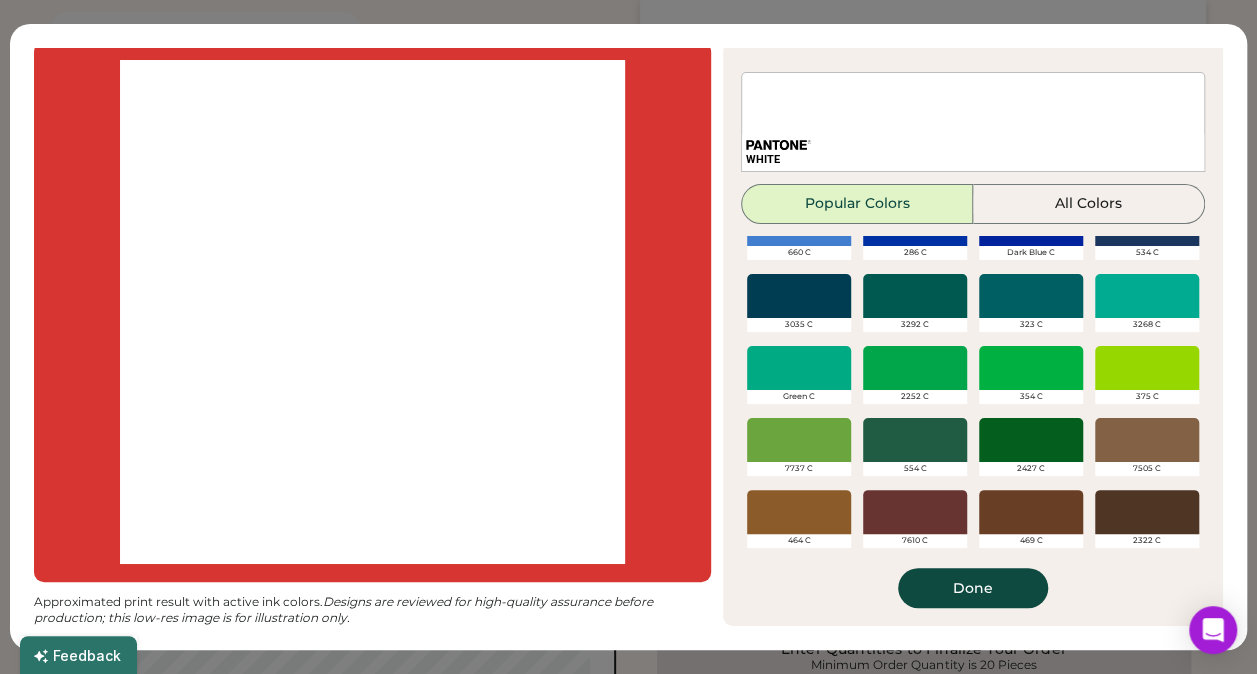 click on "Done" at bounding box center [973, 588] 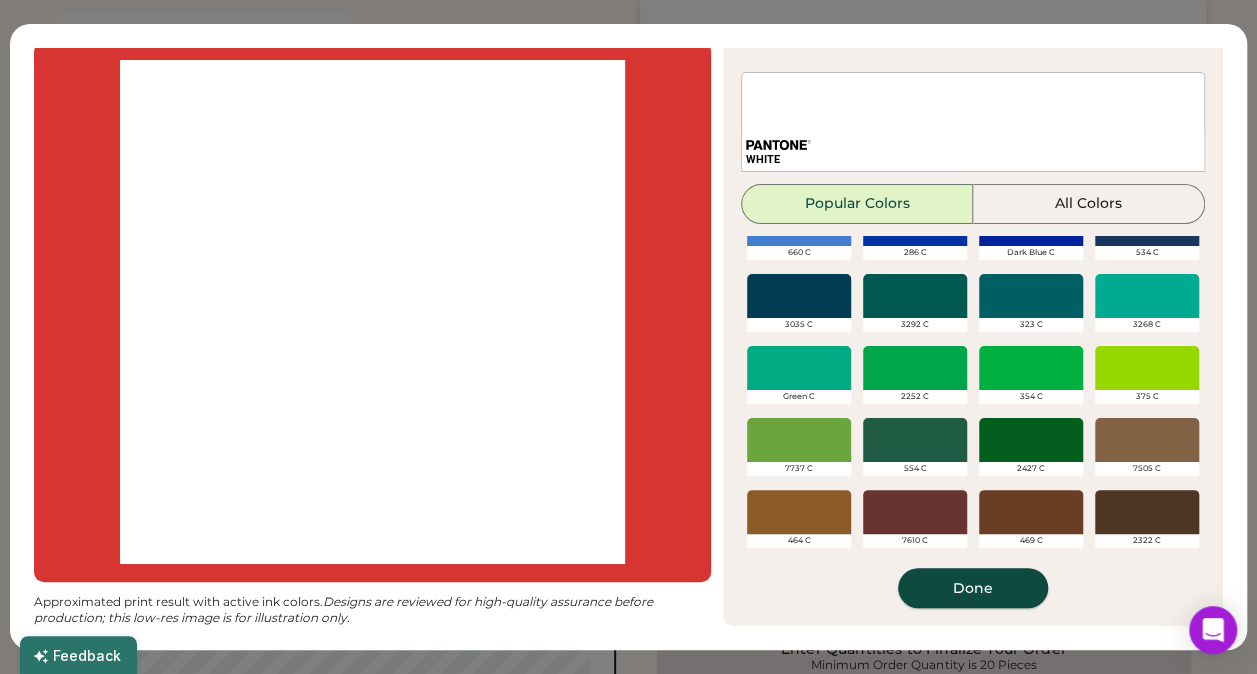 scroll, scrollTop: 0, scrollLeft: 0, axis: both 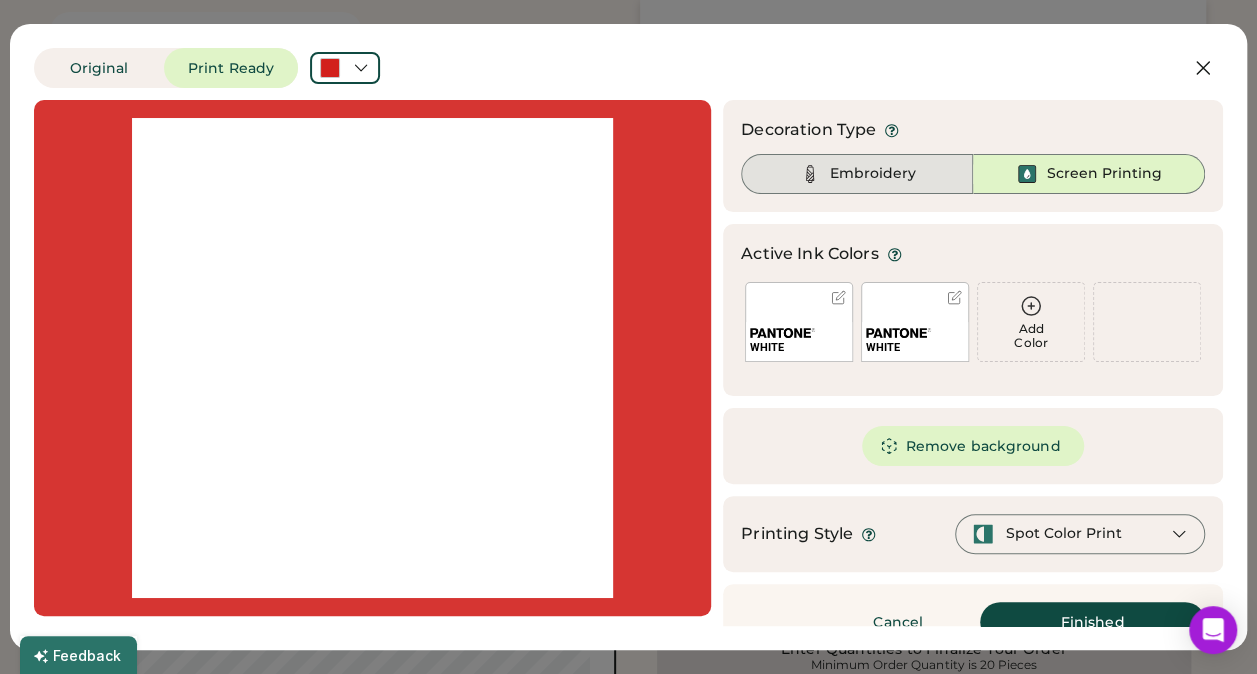 click on "Embroidery" at bounding box center (857, 174) 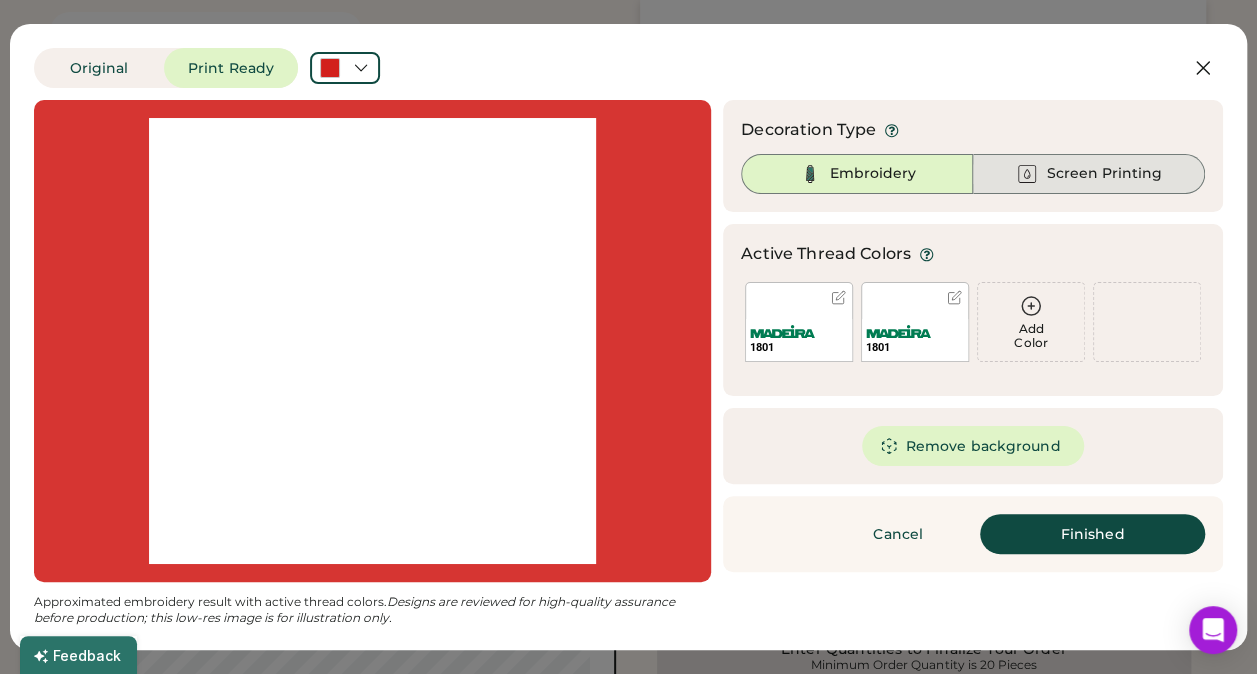 click on "Screen Printing" at bounding box center [1104, 174] 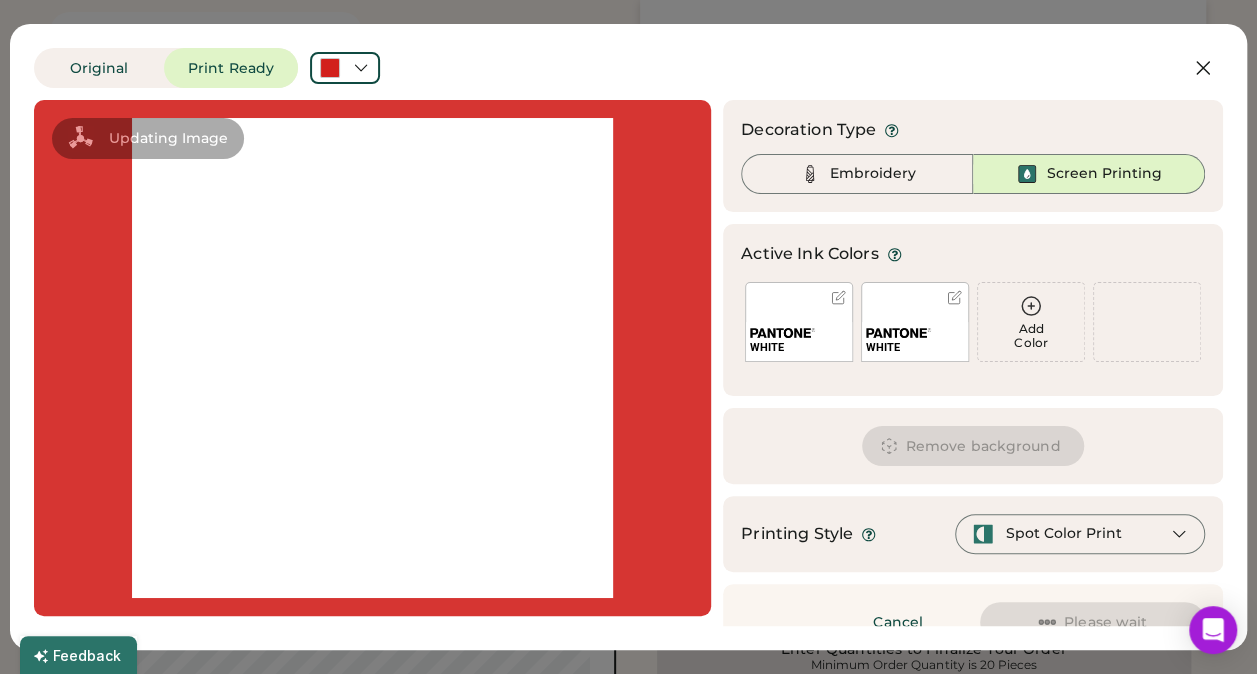 scroll, scrollTop: 34, scrollLeft: 0, axis: vertical 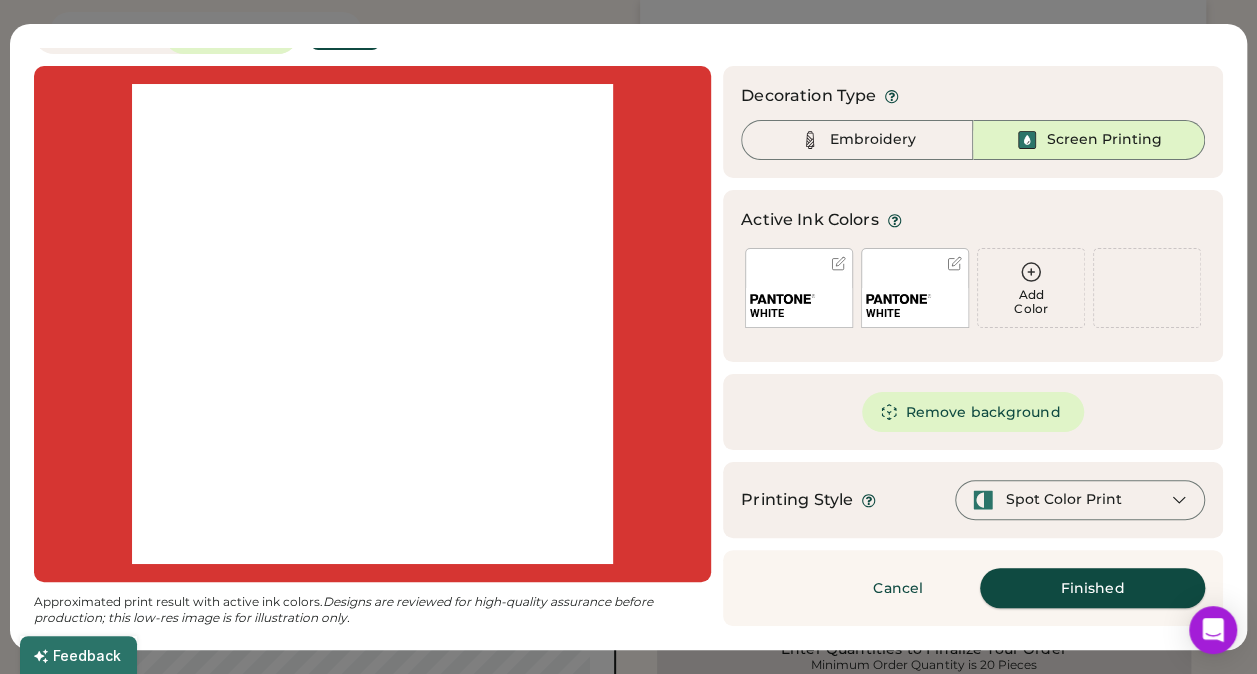 click on "Finished" at bounding box center (1092, 588) 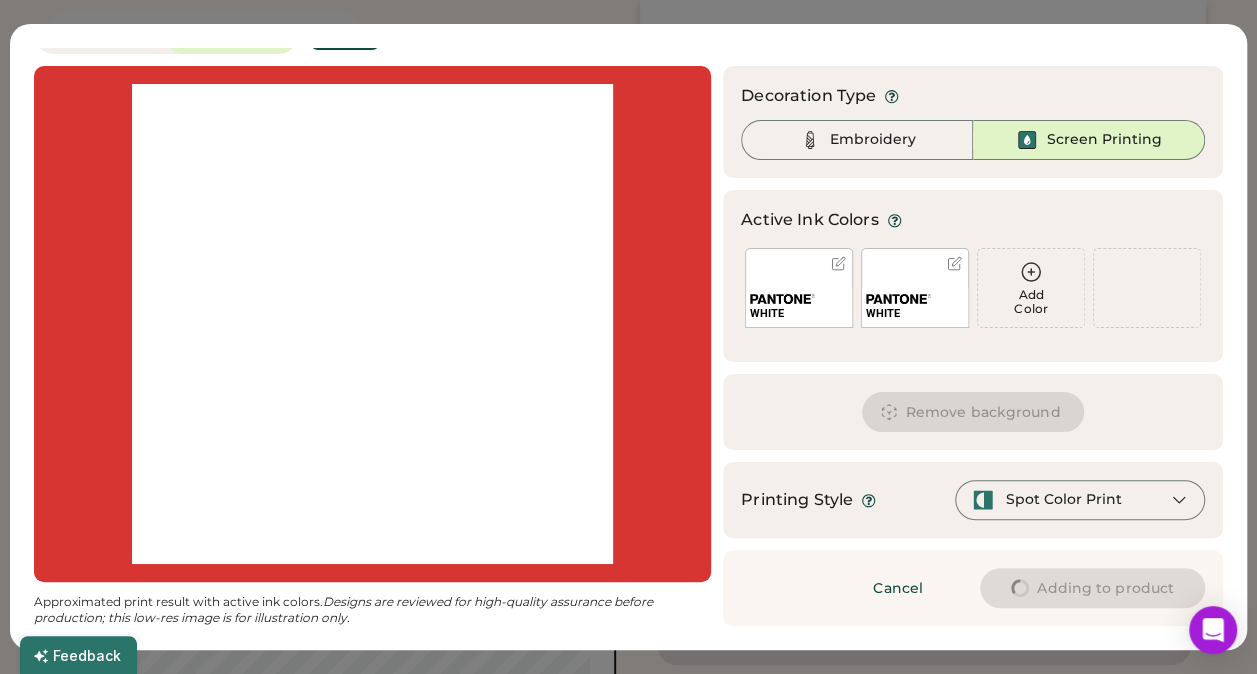 type on "****" 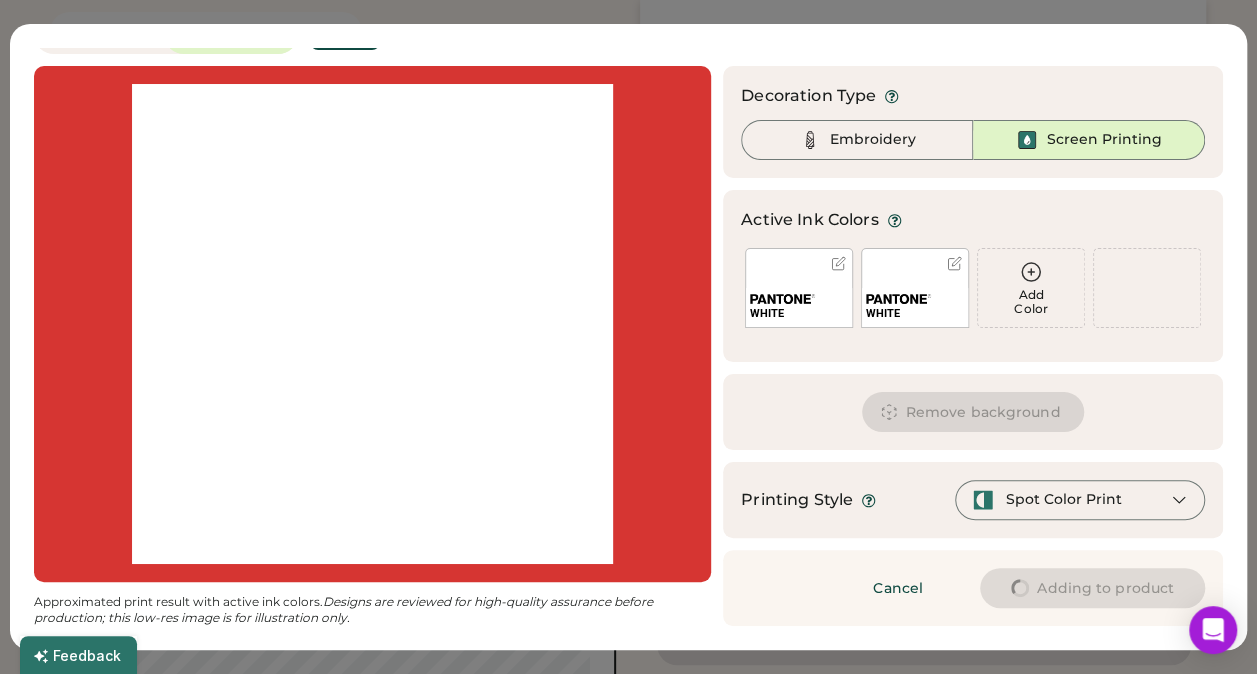 type on "****" 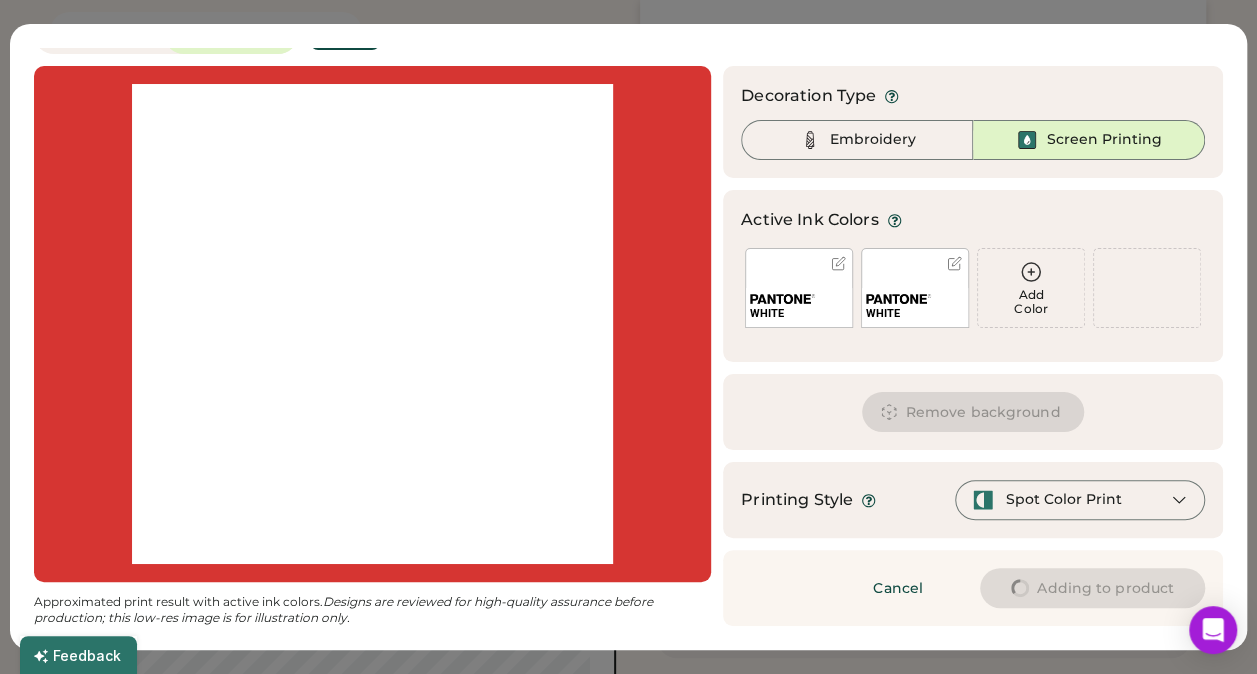 type on "****" 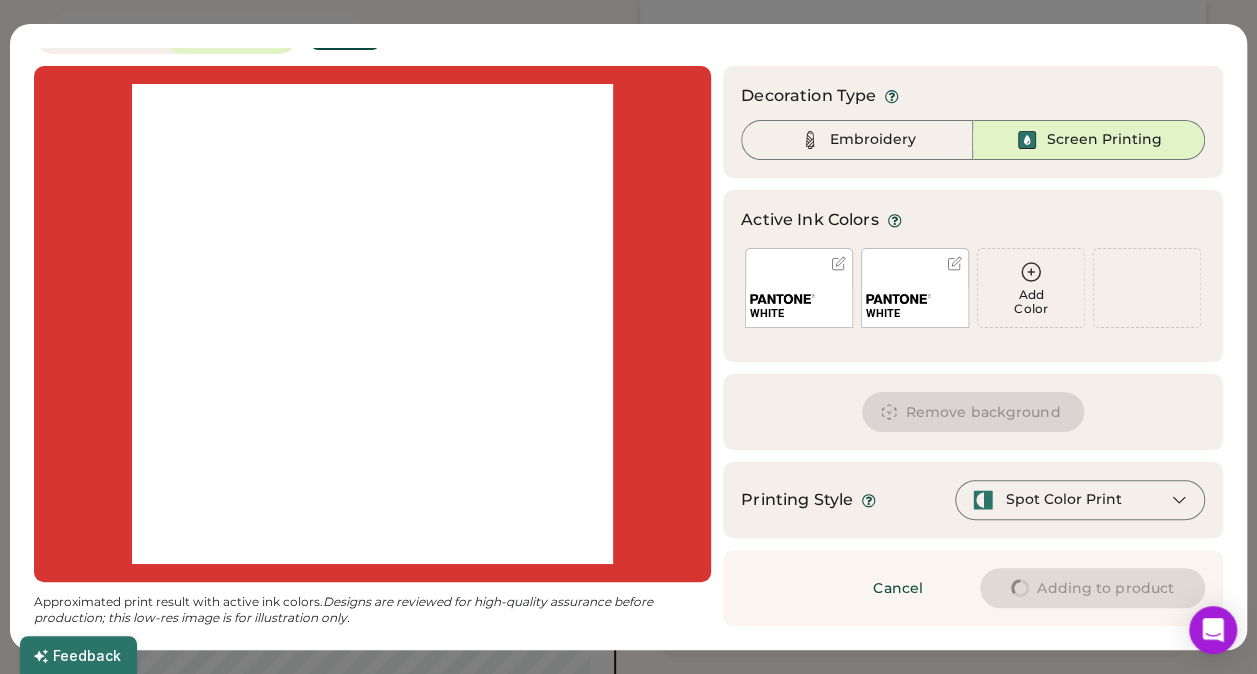 type on "****" 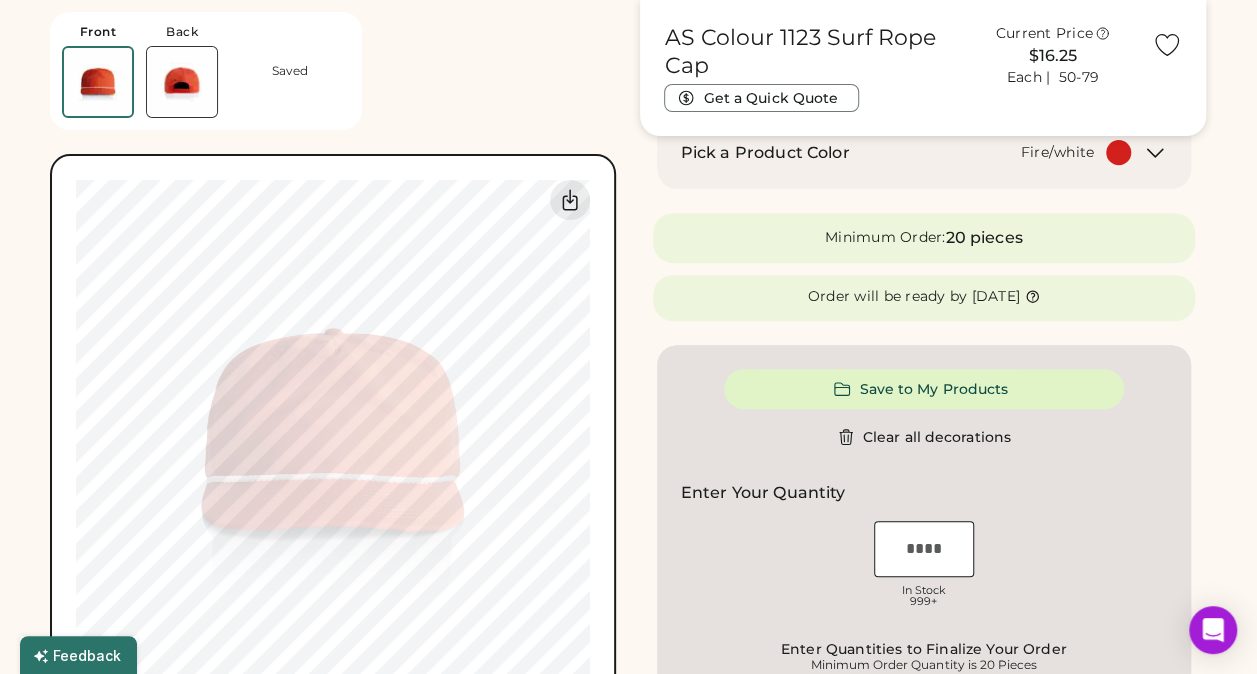 type on "****" 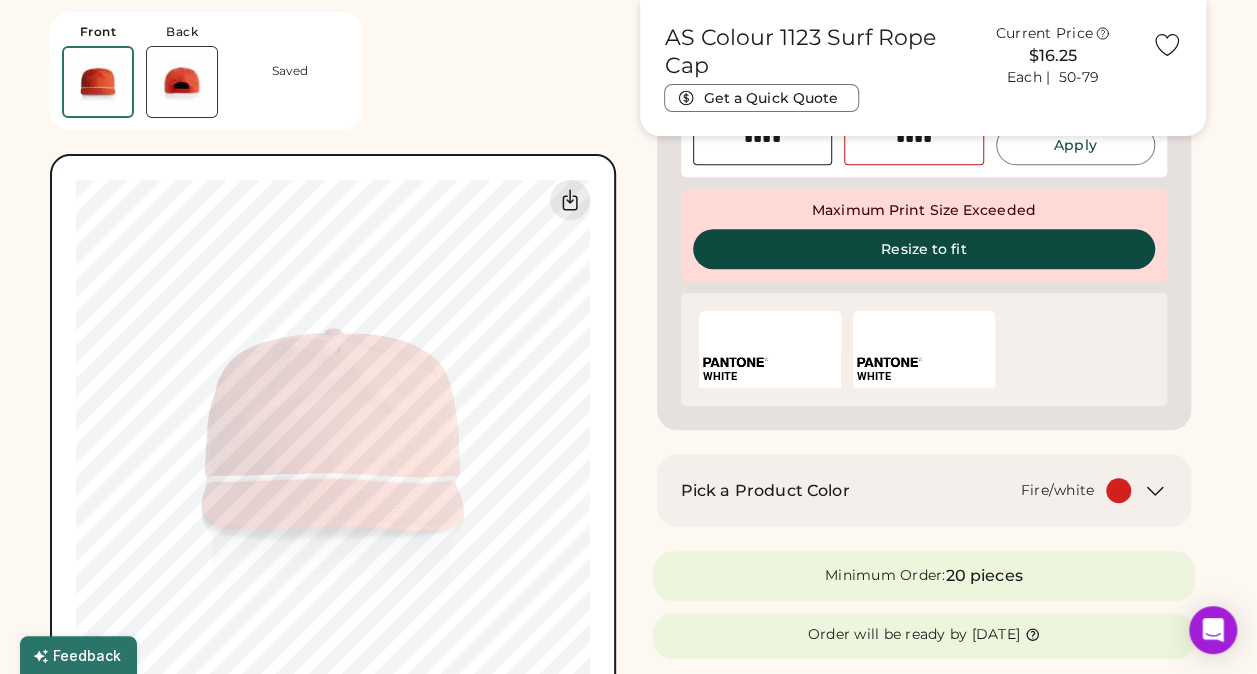 scroll, scrollTop: 557, scrollLeft: 0, axis: vertical 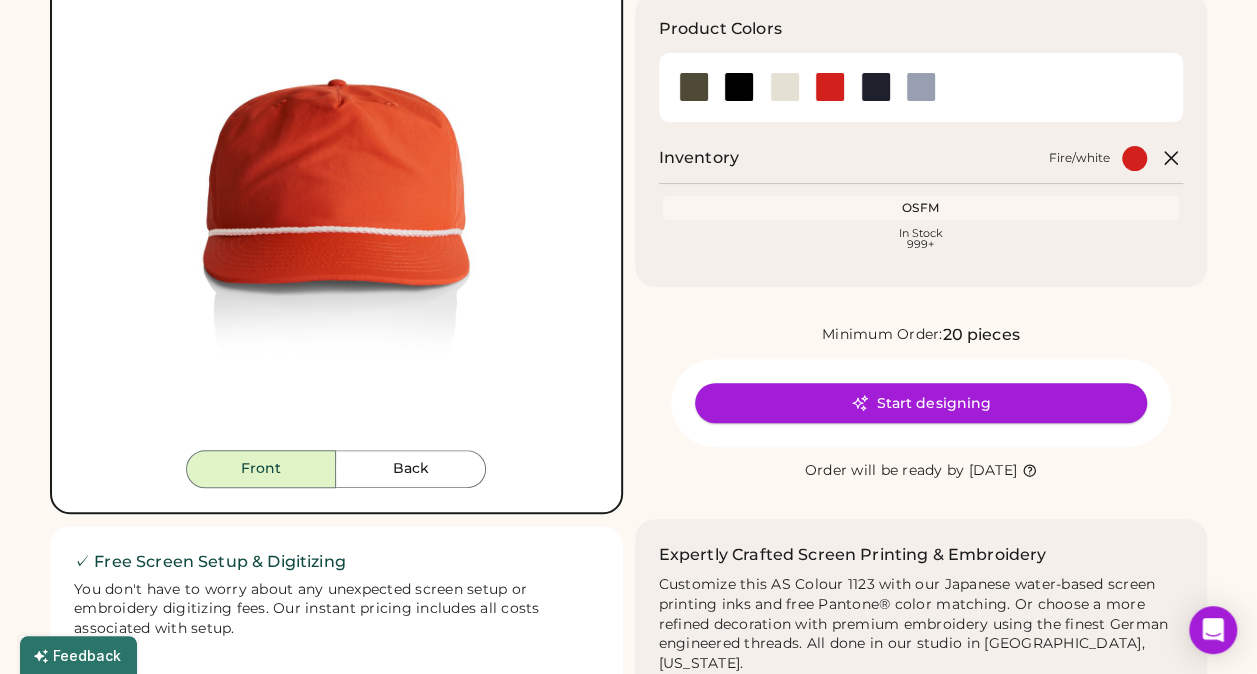 click 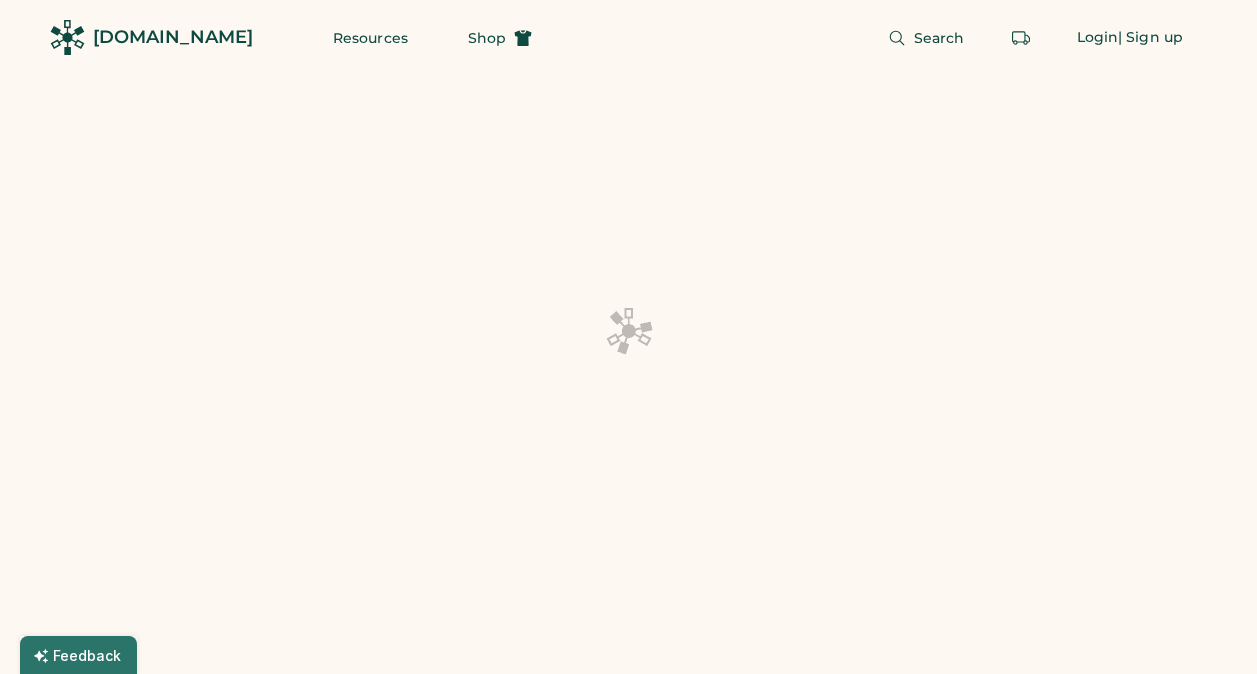scroll, scrollTop: 0, scrollLeft: 0, axis: both 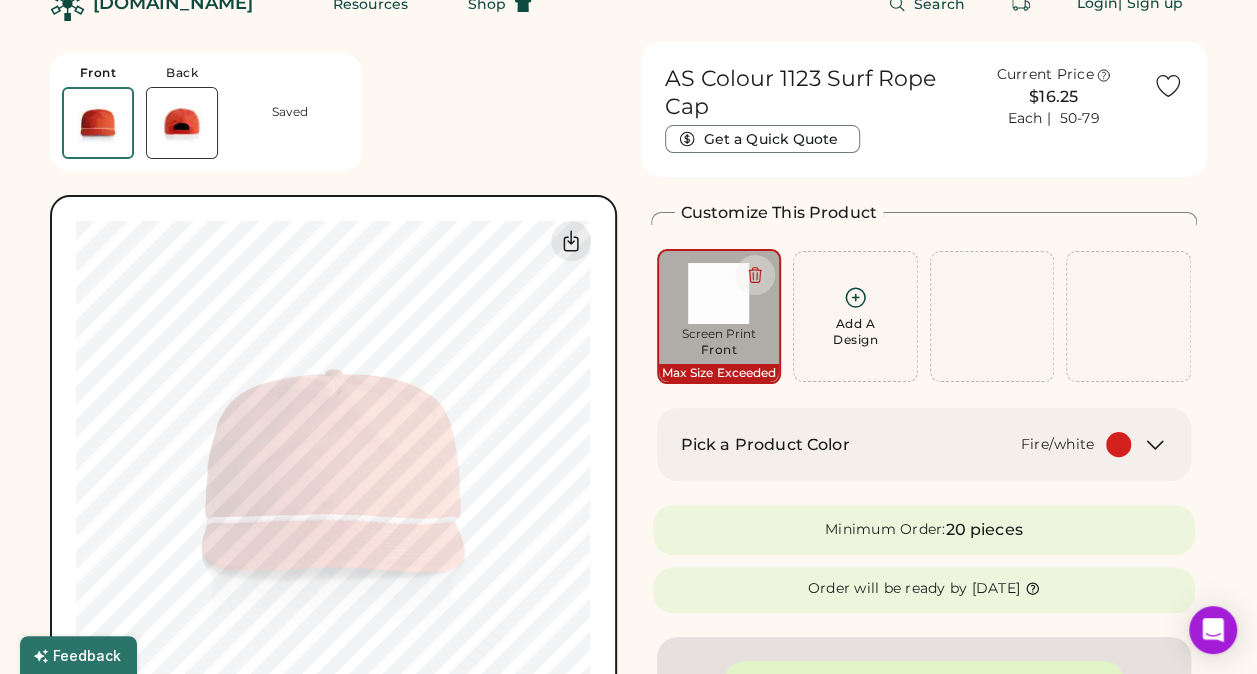 click 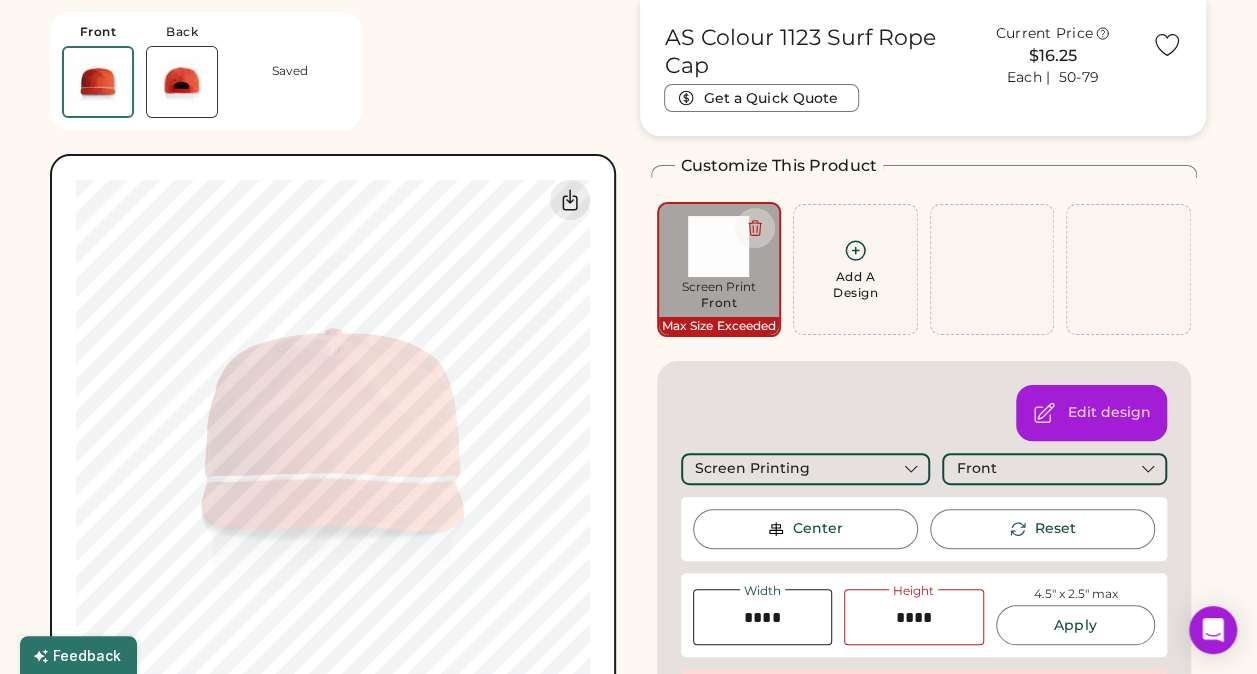 scroll, scrollTop: 0, scrollLeft: 0, axis: both 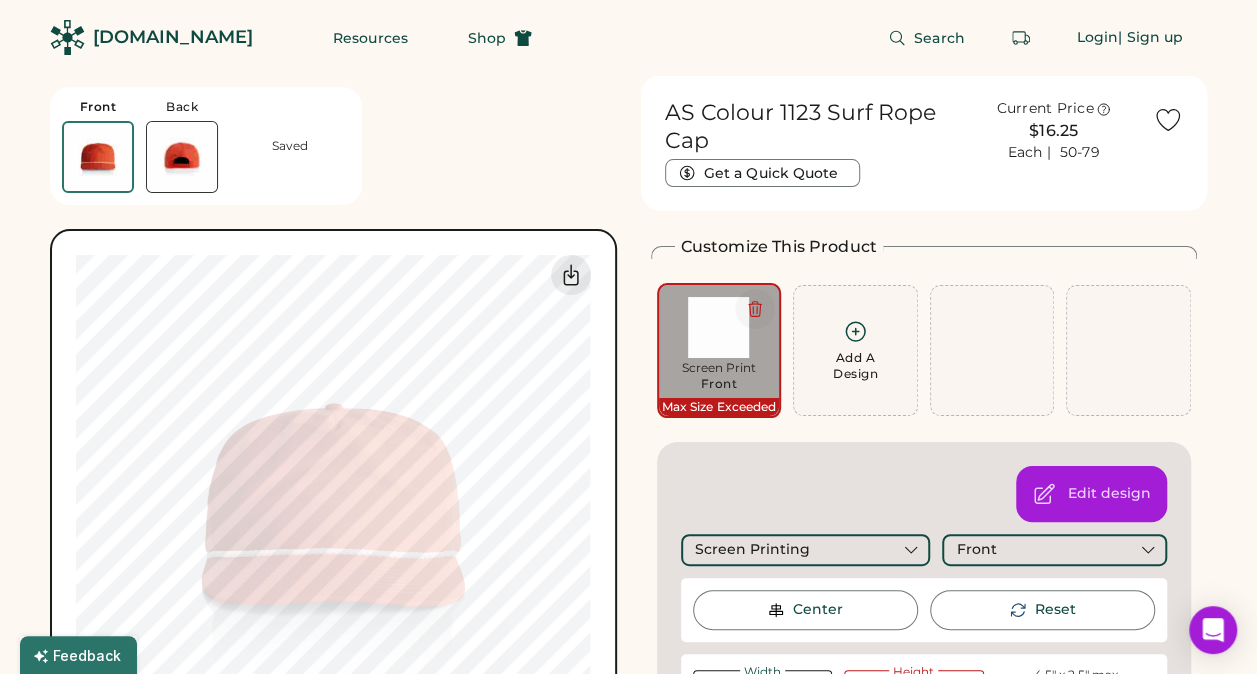 click 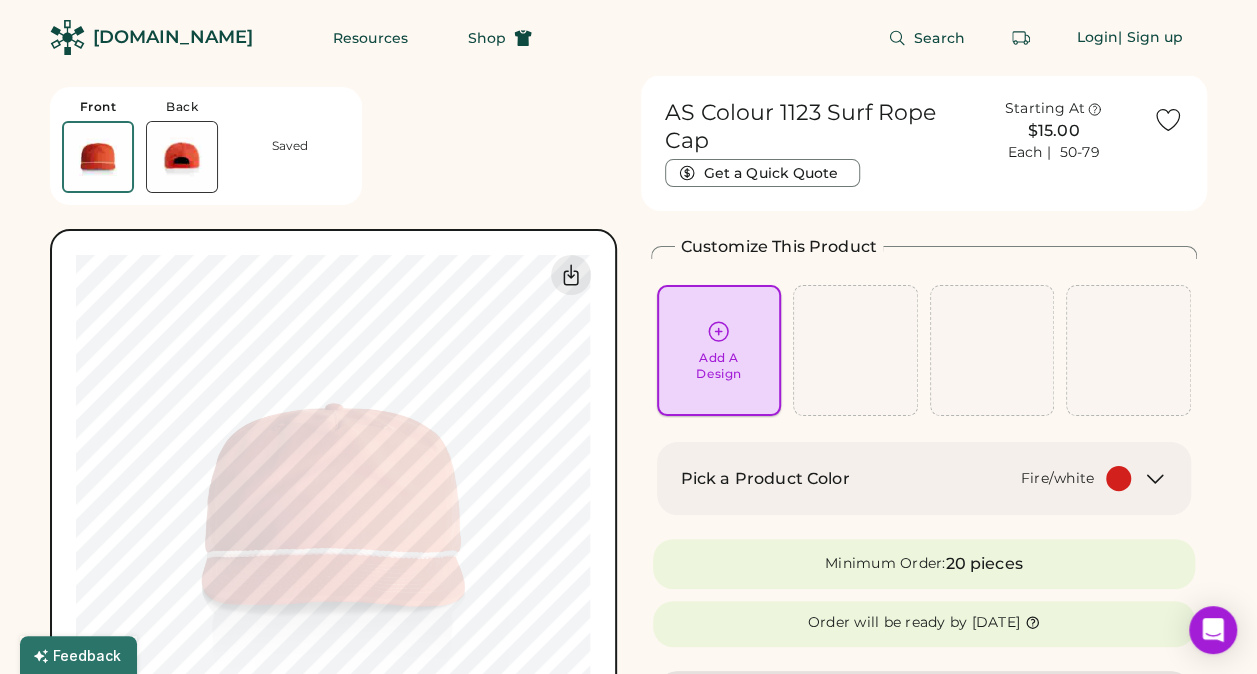 click 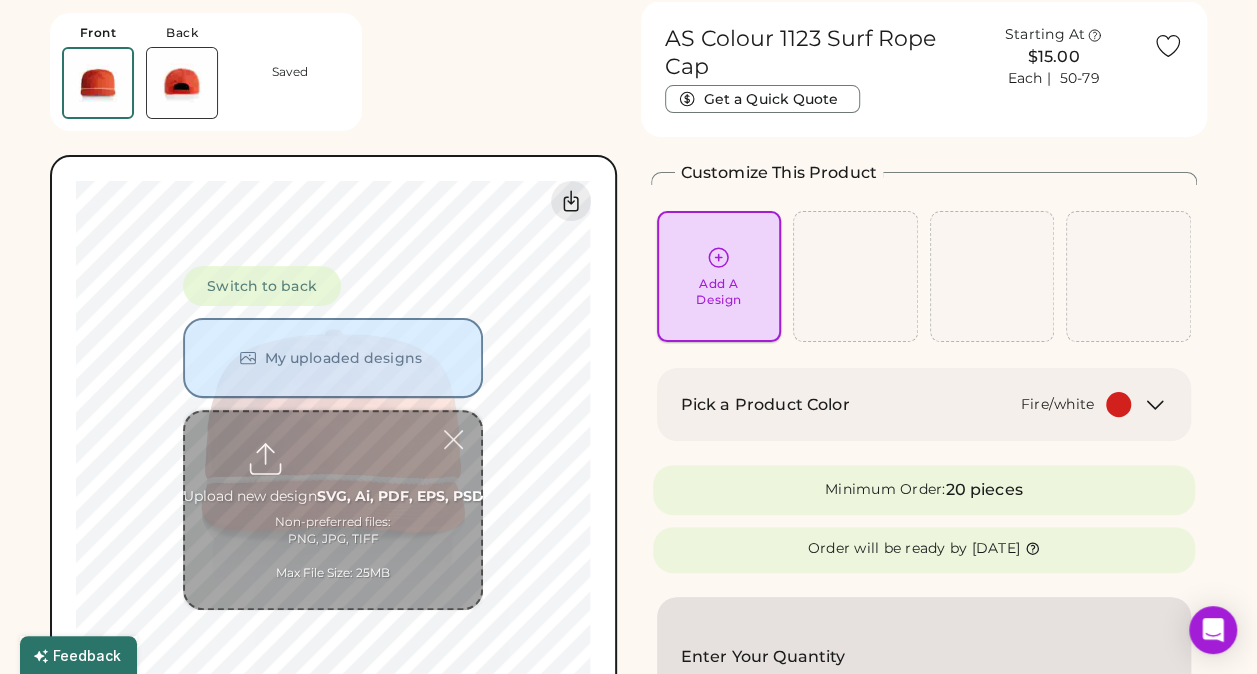 scroll, scrollTop: 75, scrollLeft: 0, axis: vertical 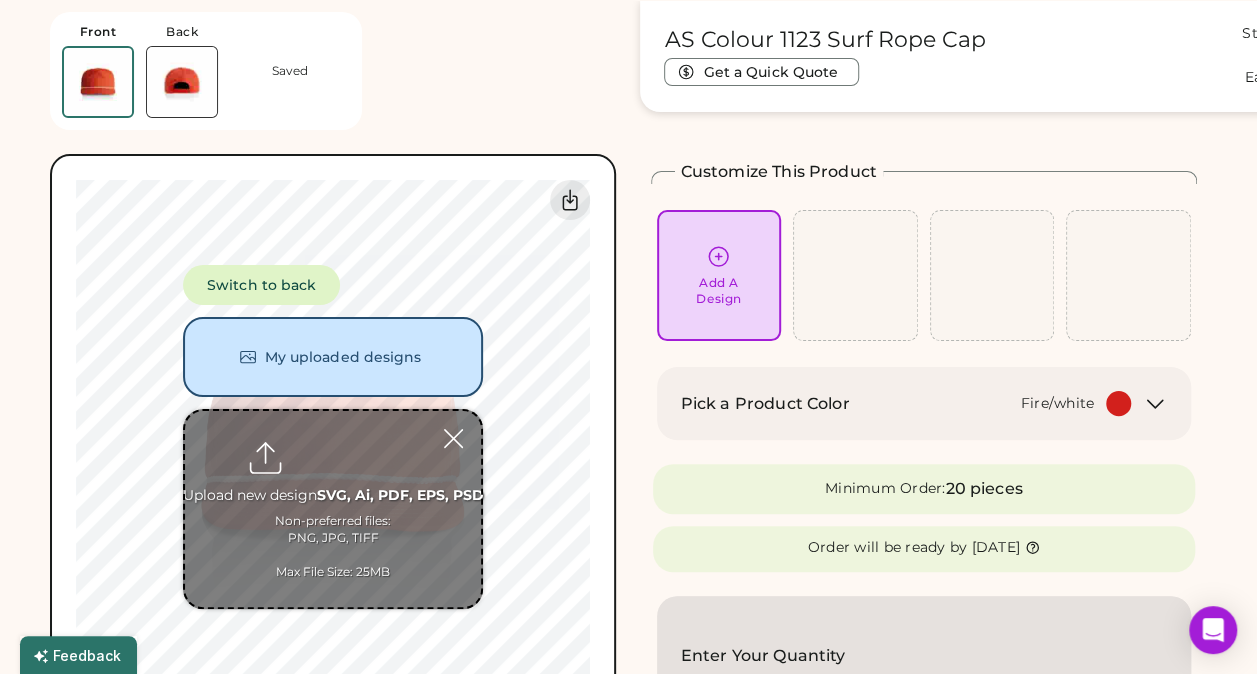 click at bounding box center (333, 509) 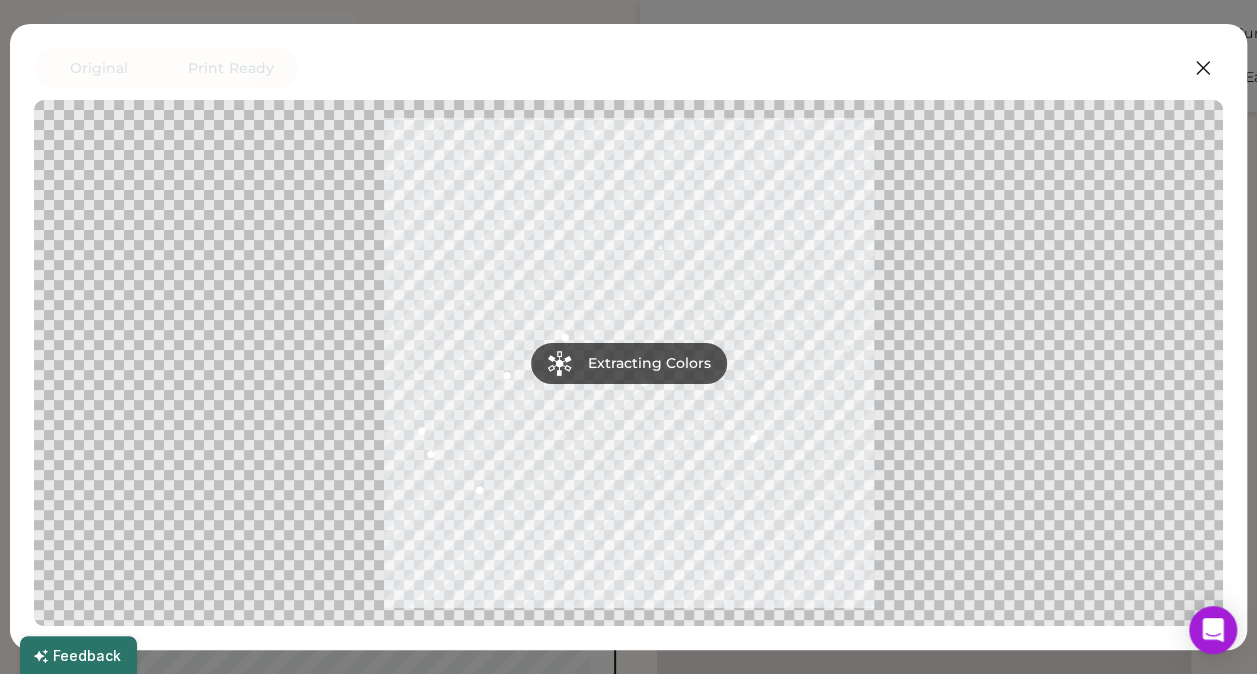scroll, scrollTop: 129, scrollLeft: 0, axis: vertical 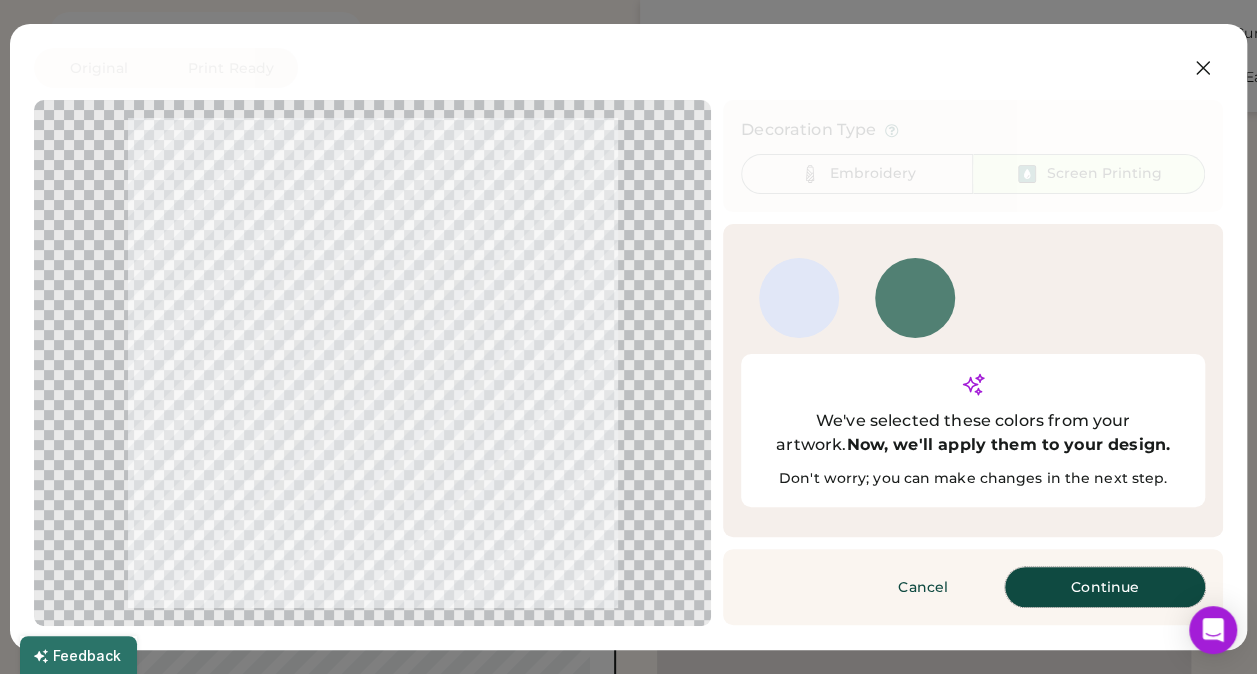 click on "Continue" at bounding box center (1105, 587) 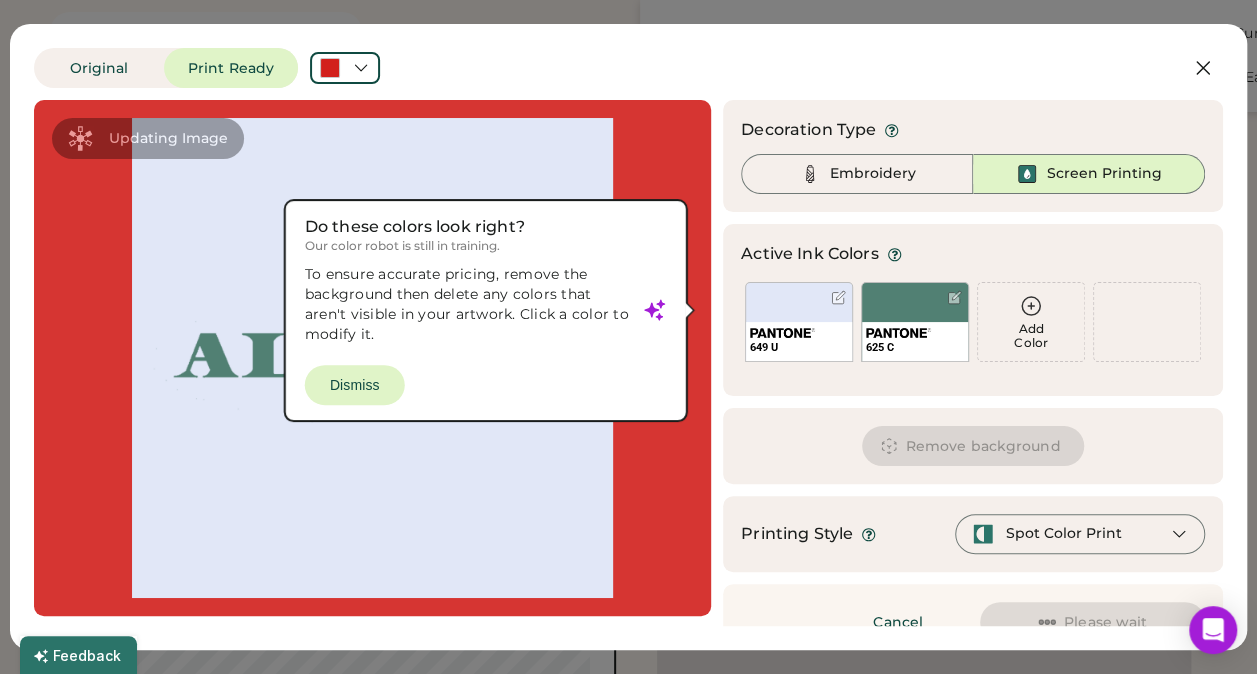scroll, scrollTop: 34, scrollLeft: 0, axis: vertical 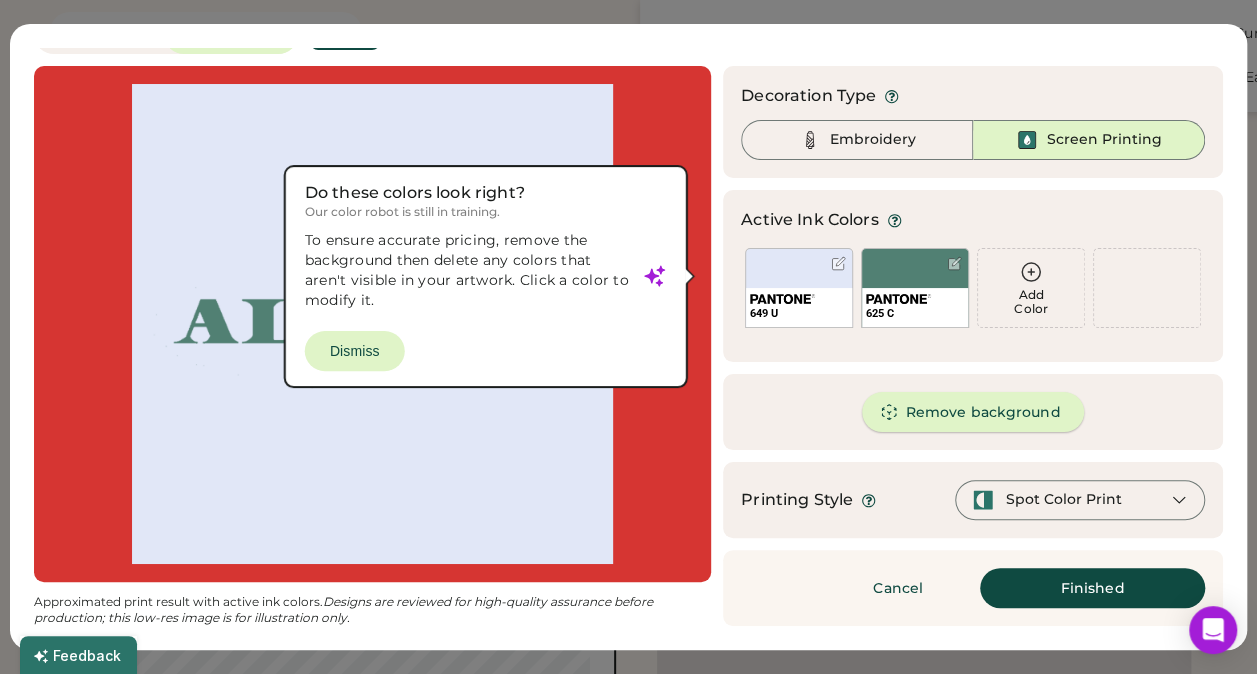 click on "Remove background" at bounding box center [973, 412] 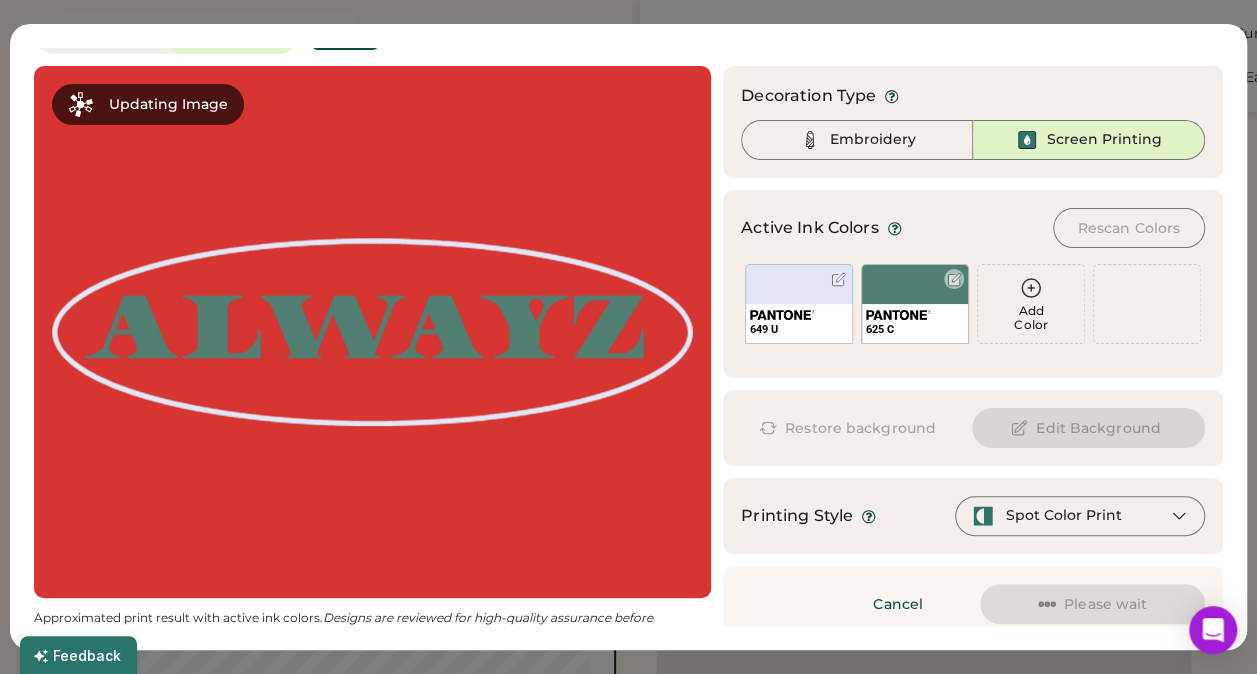 click on "625 C" at bounding box center [915, 304] 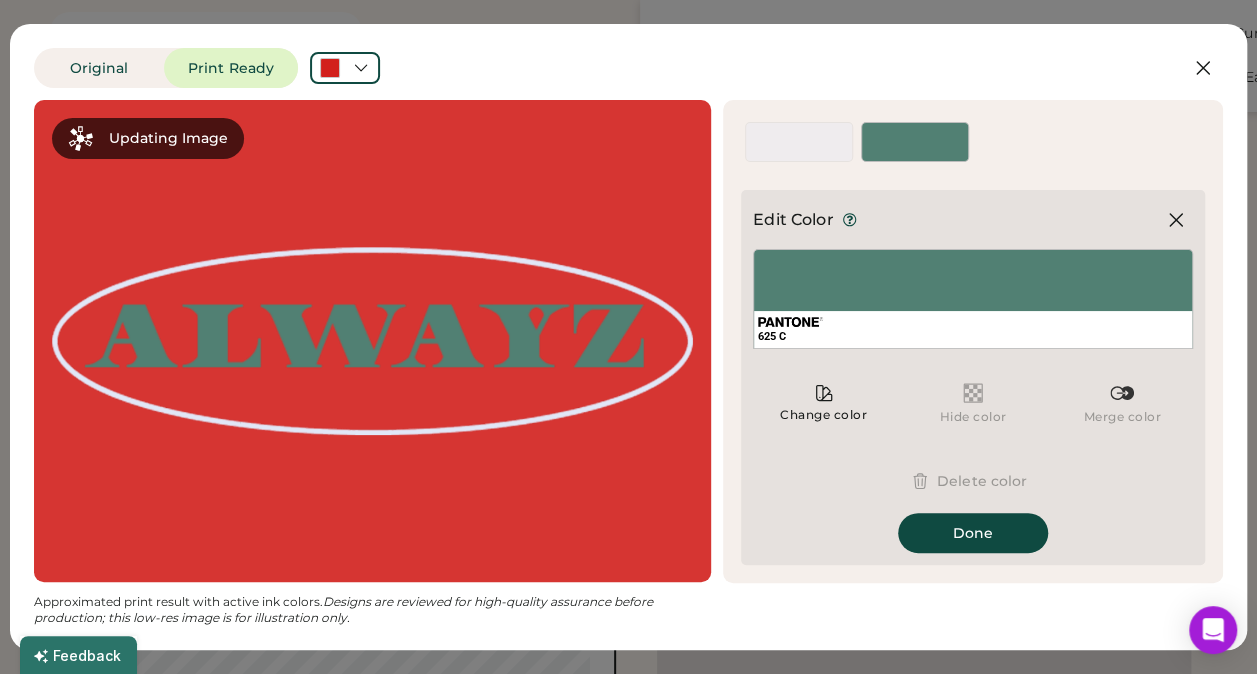 scroll, scrollTop: 0, scrollLeft: 0, axis: both 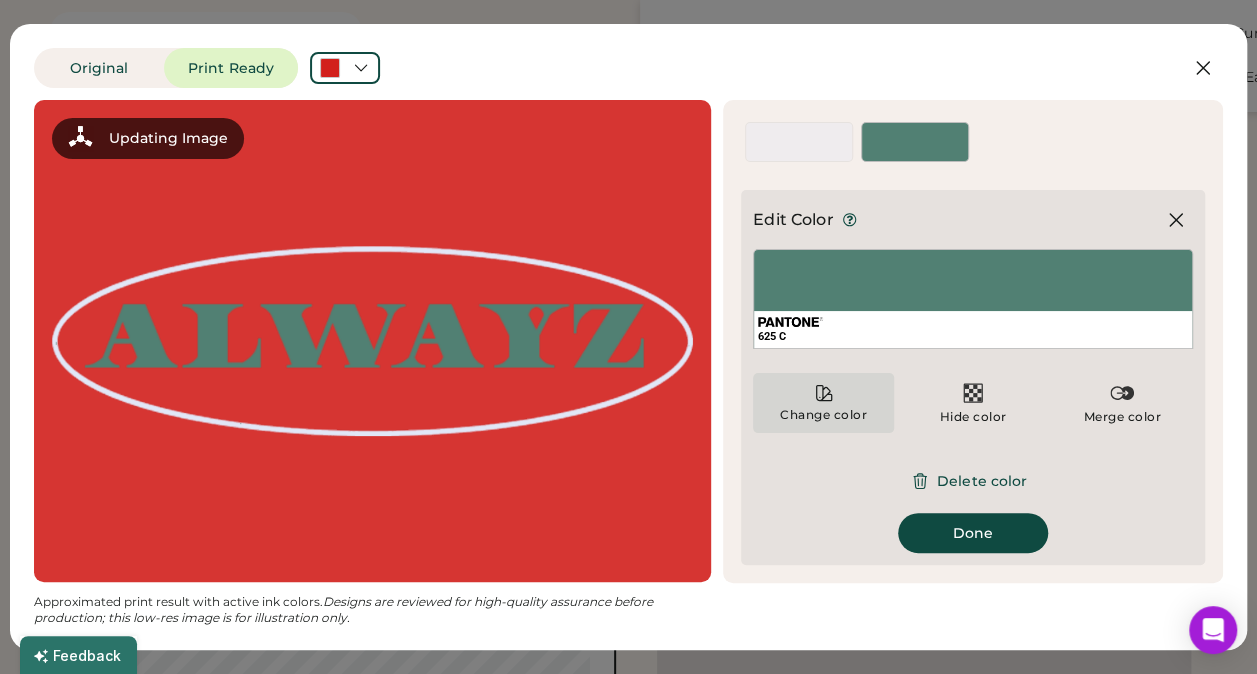 click 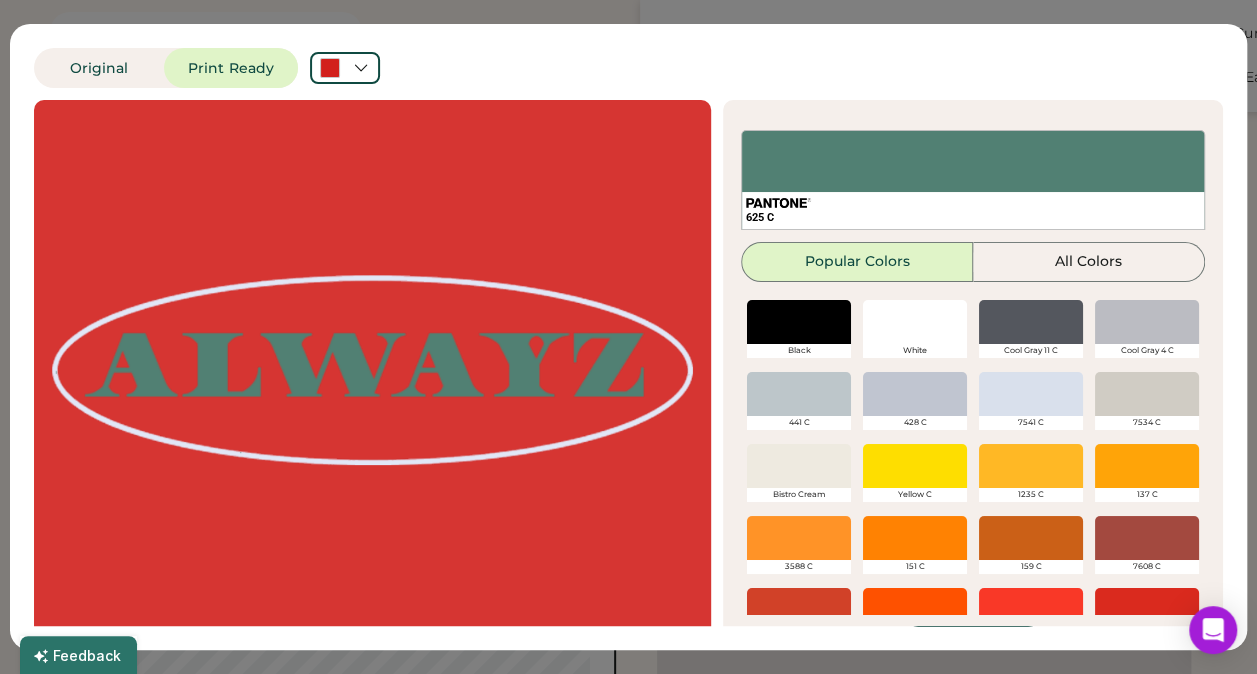 click at bounding box center [915, 322] 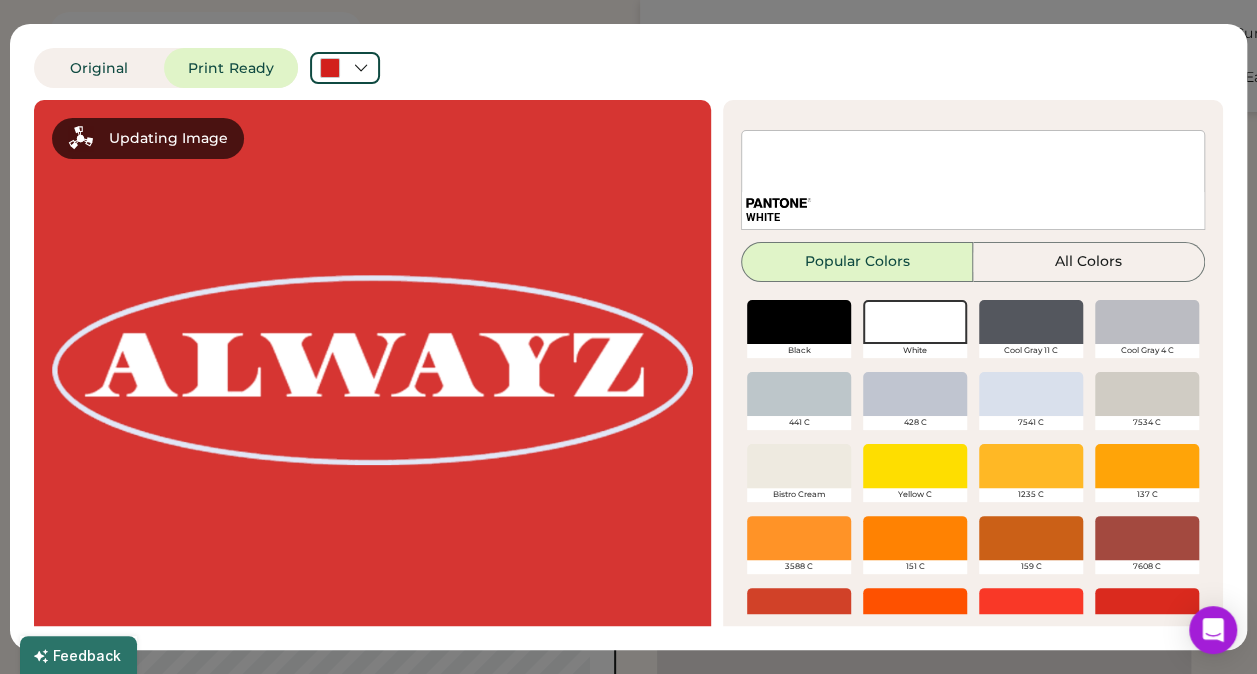 scroll, scrollTop: 58, scrollLeft: 0, axis: vertical 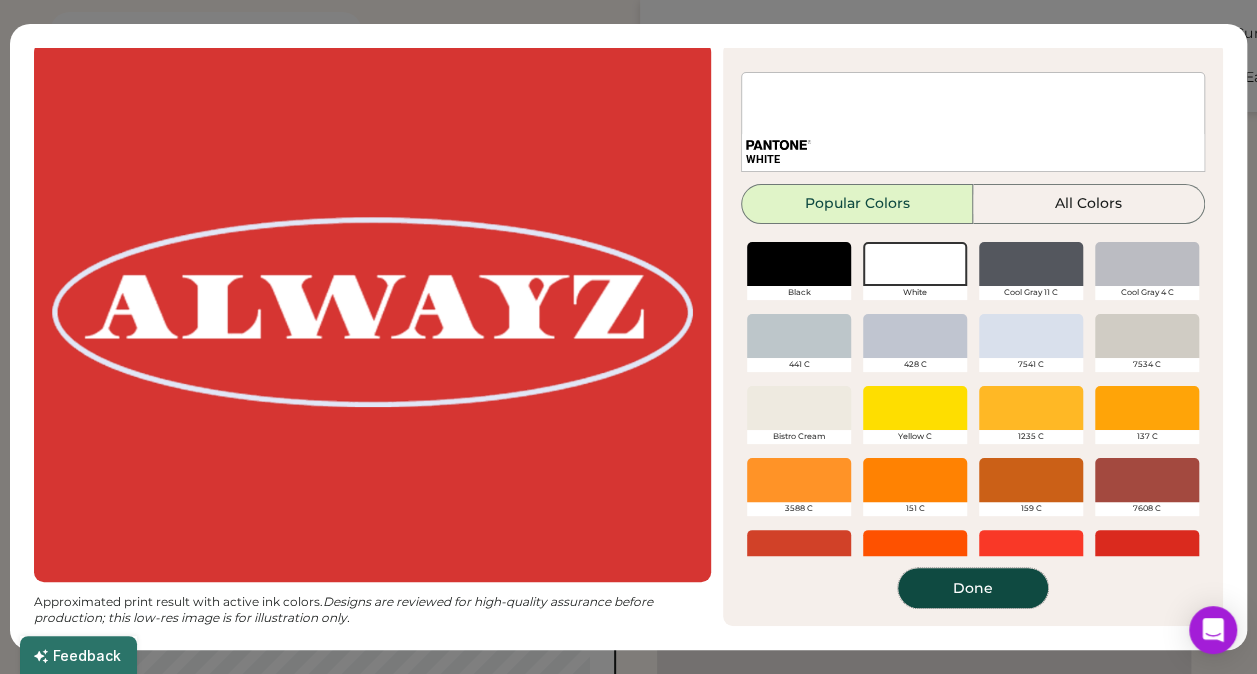 click on "Done" at bounding box center [973, 588] 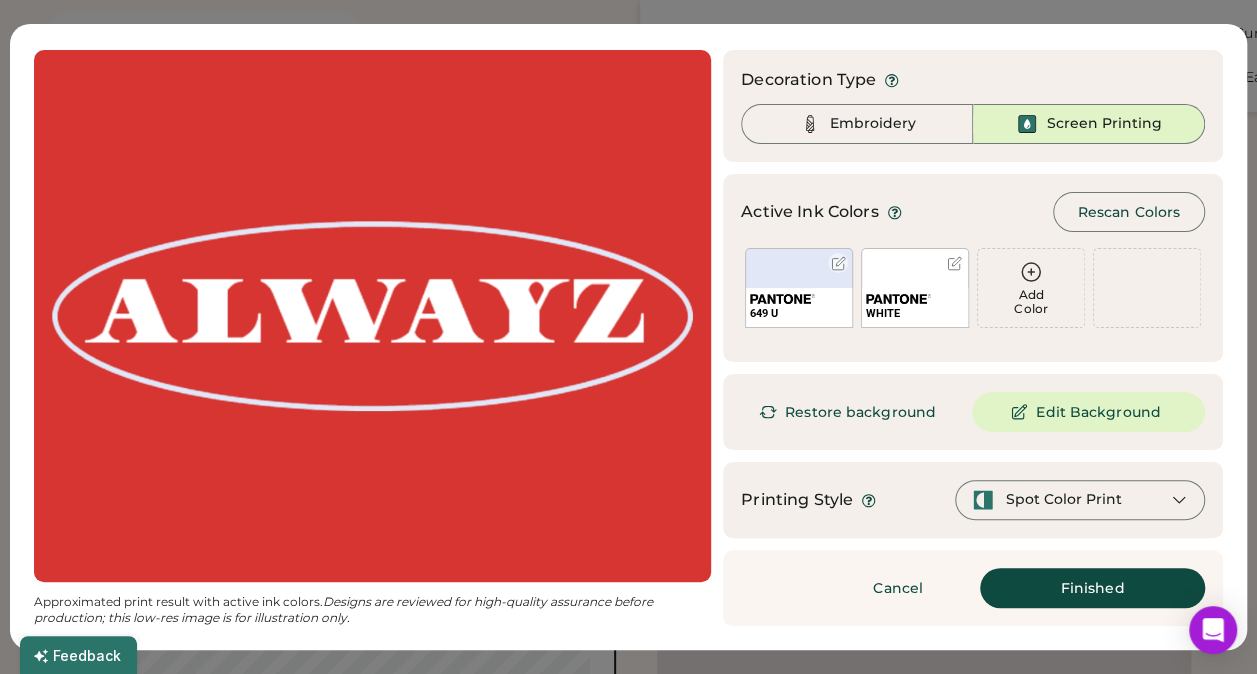 click on "649 U" at bounding box center [799, 288] 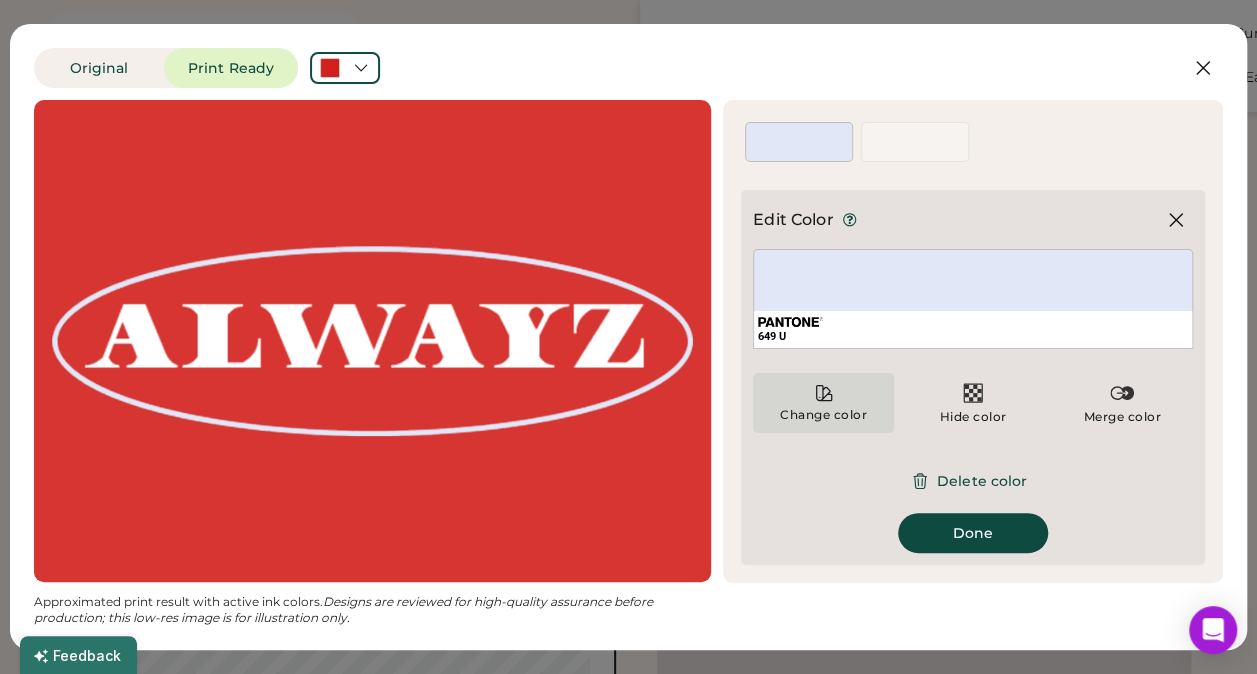 click 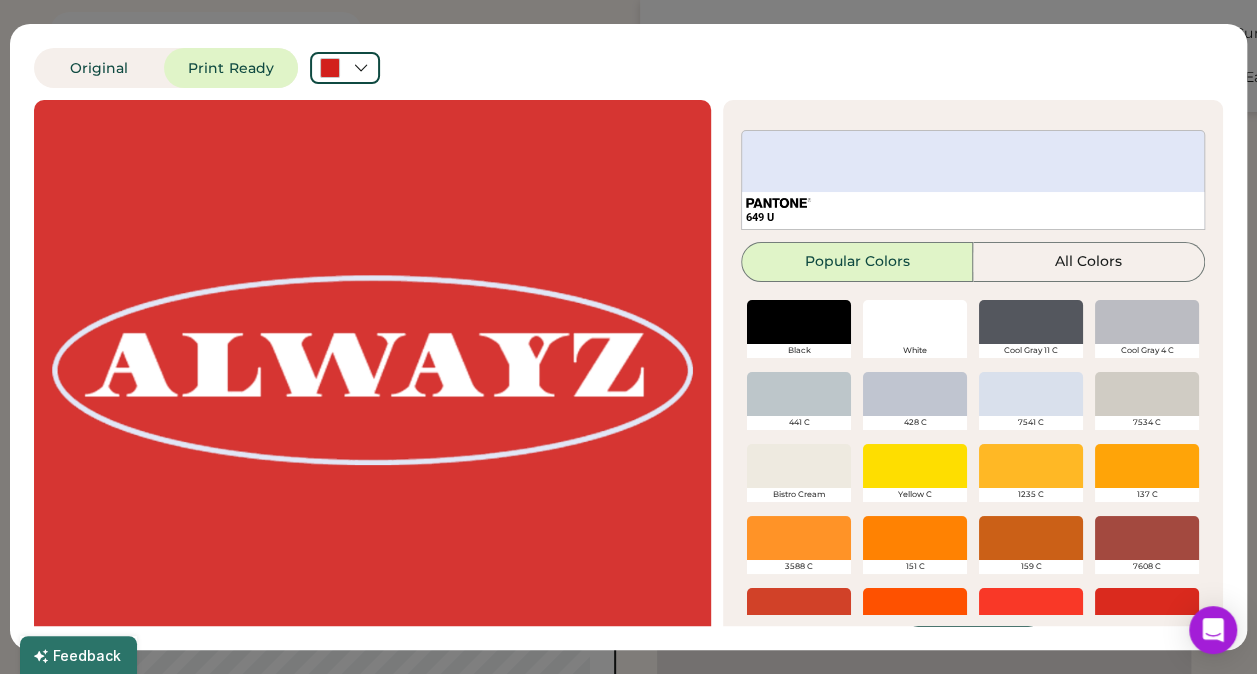 click at bounding box center [915, 322] 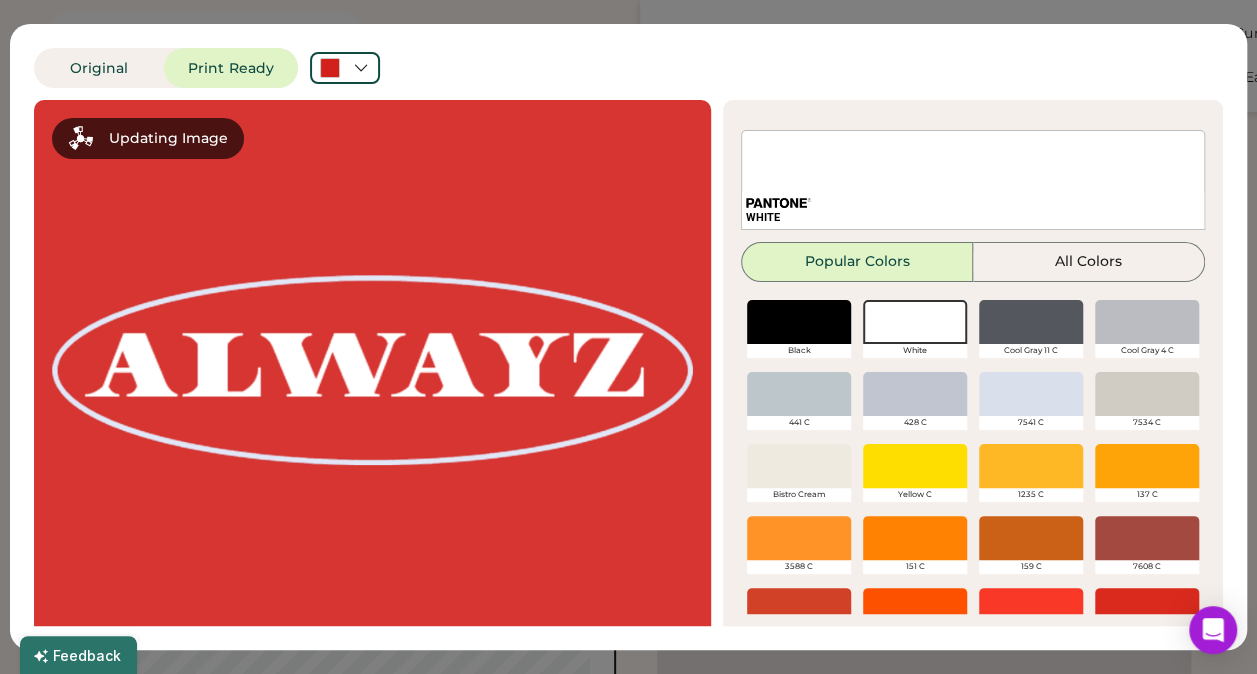 scroll, scrollTop: 58, scrollLeft: 0, axis: vertical 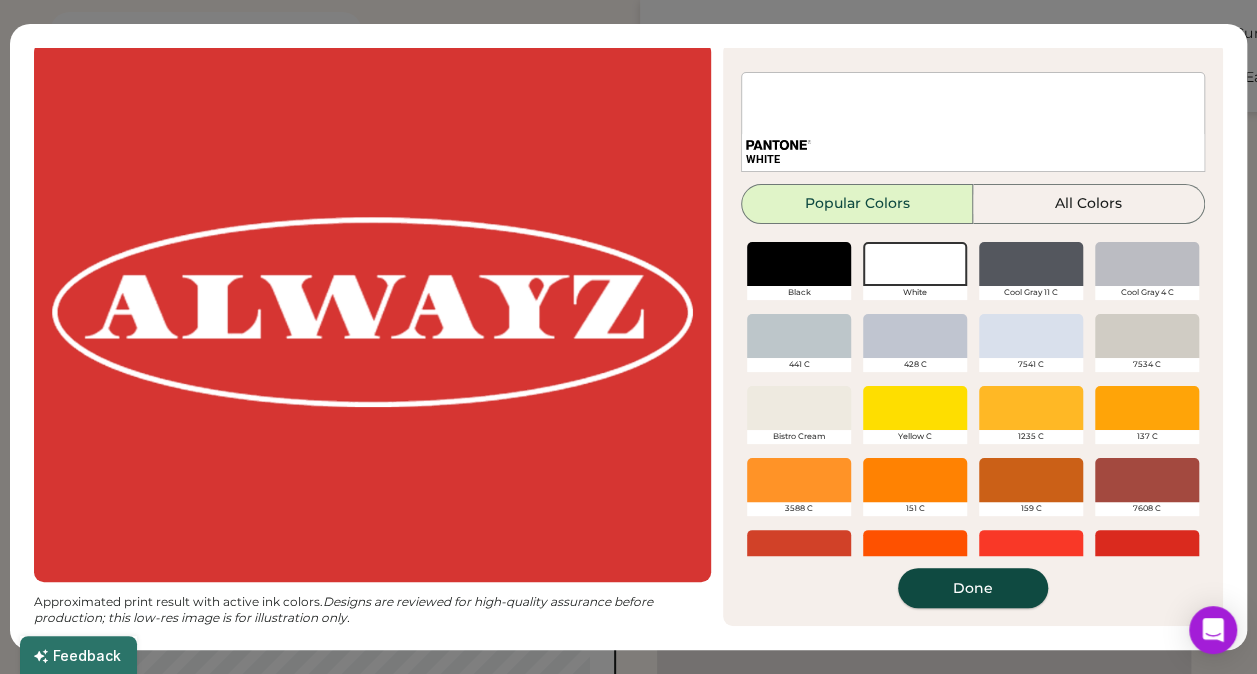 click on "Done" at bounding box center (973, 588) 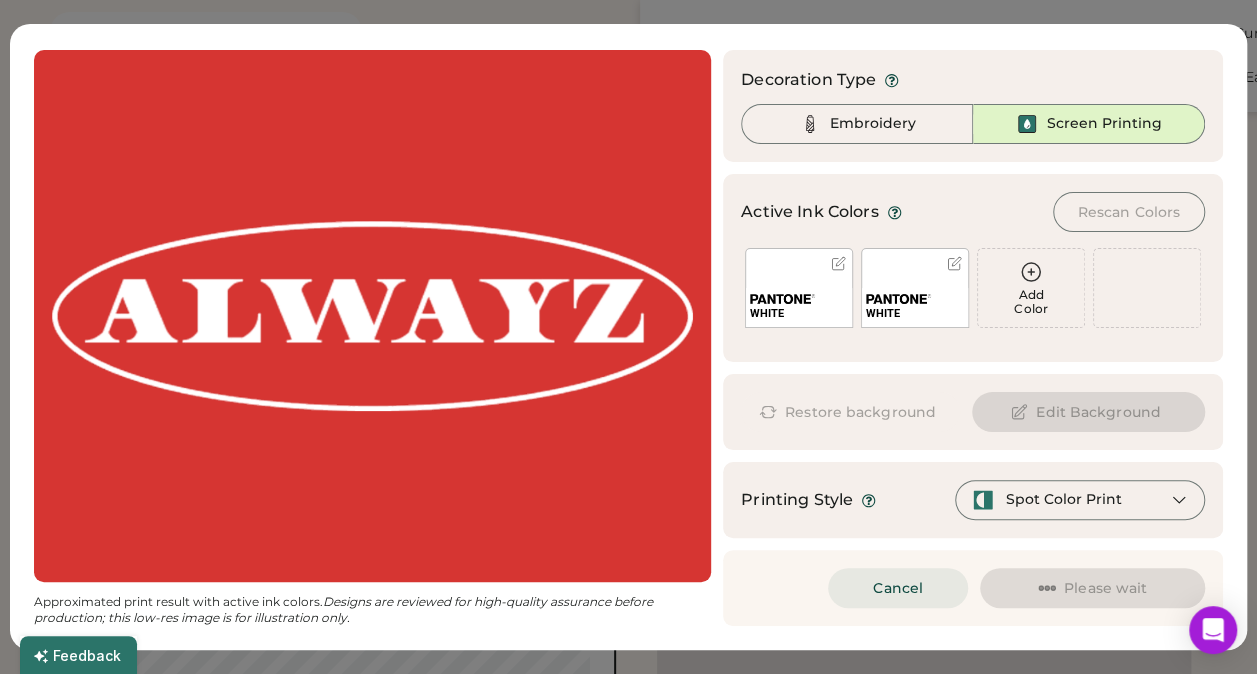 scroll, scrollTop: 50, scrollLeft: 0, axis: vertical 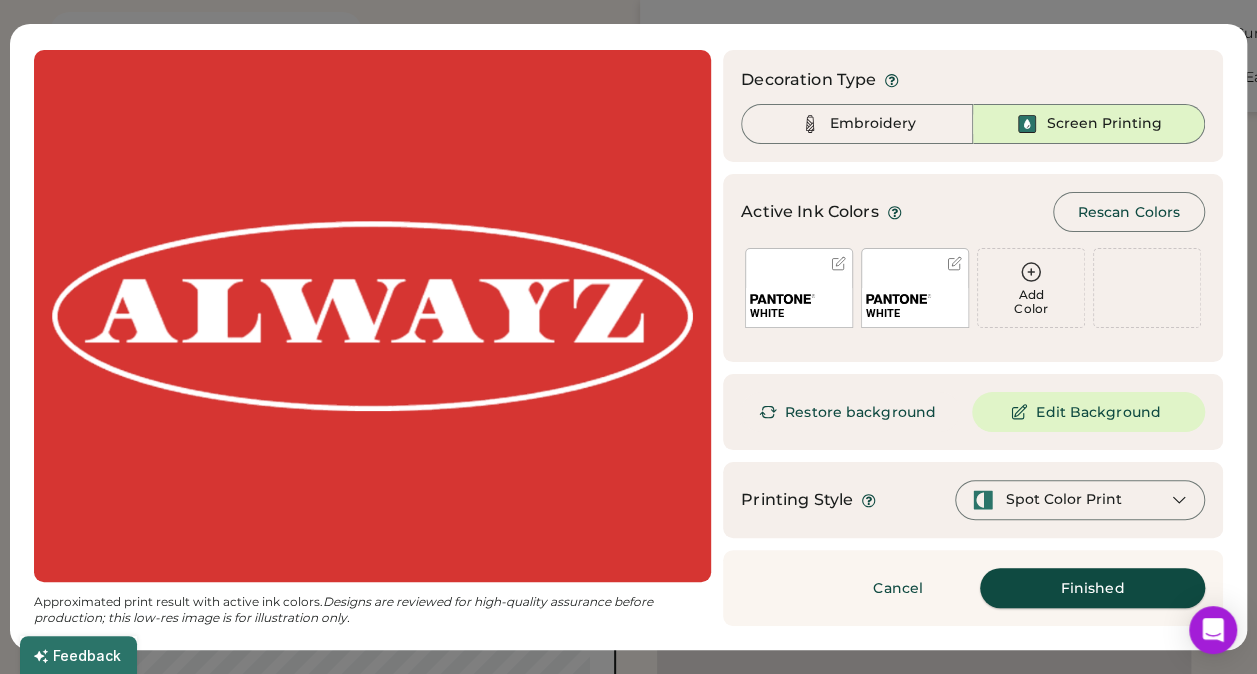 click on "Finished" at bounding box center (1092, 588) 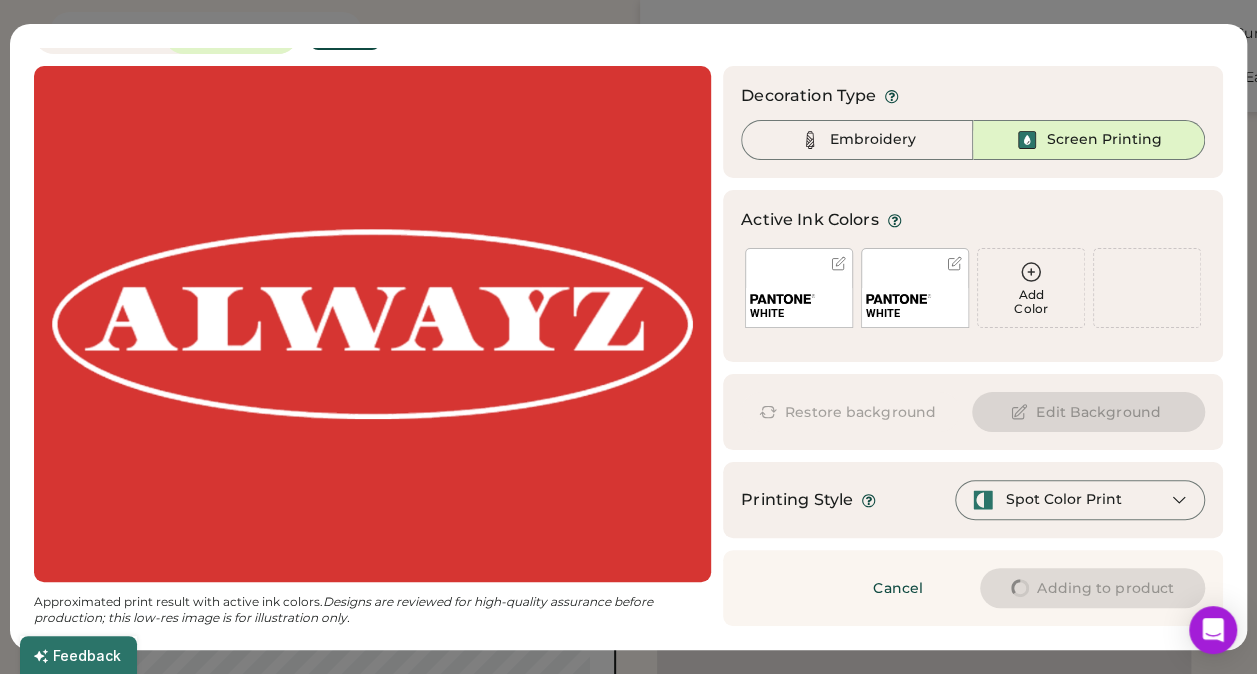 scroll, scrollTop: 34, scrollLeft: 0, axis: vertical 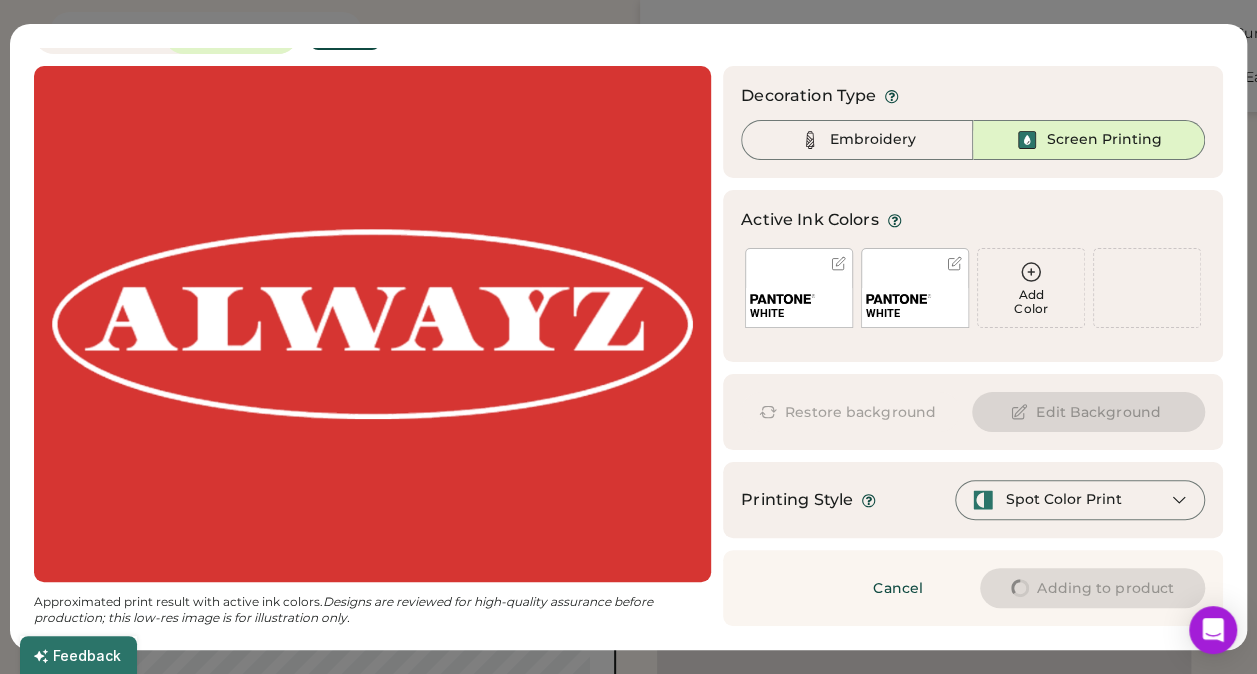 type on "****" 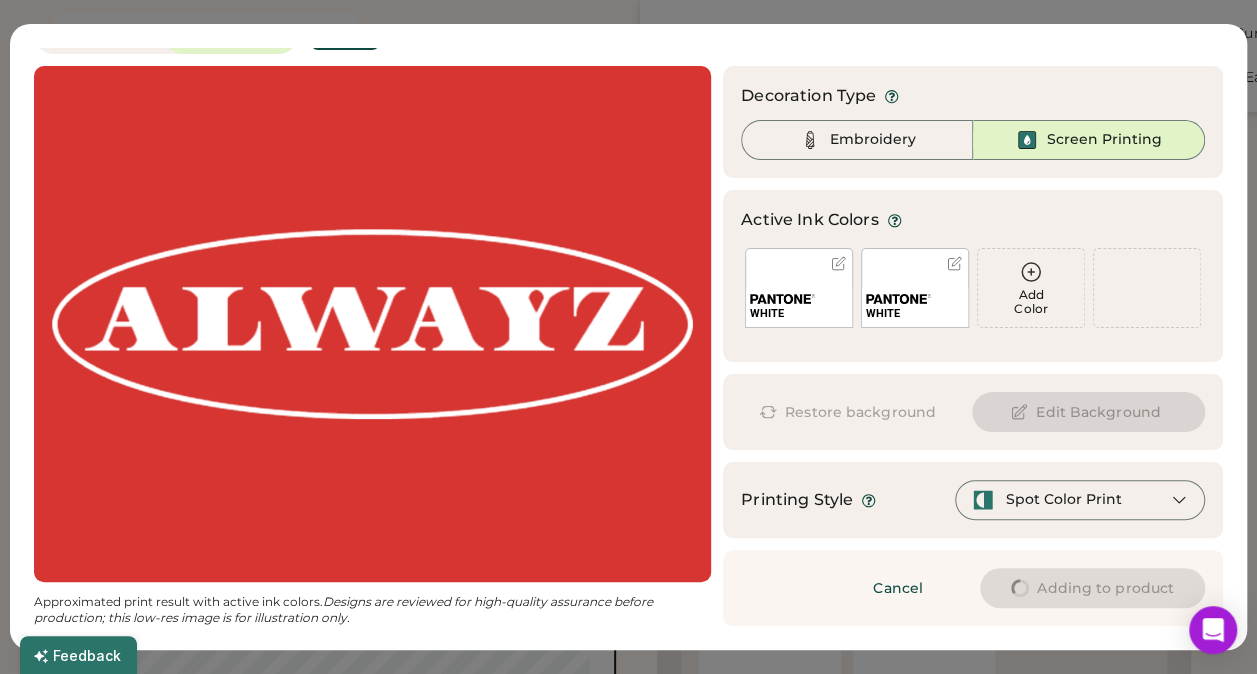 type on "****" 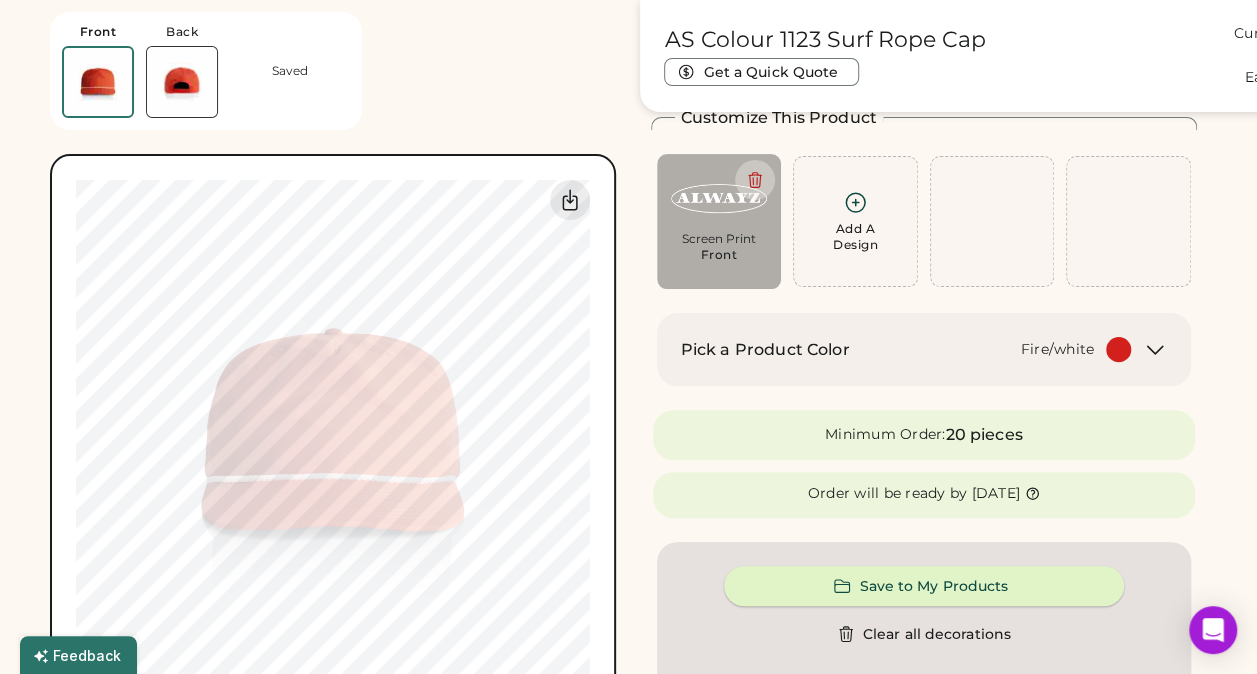 type on "****" 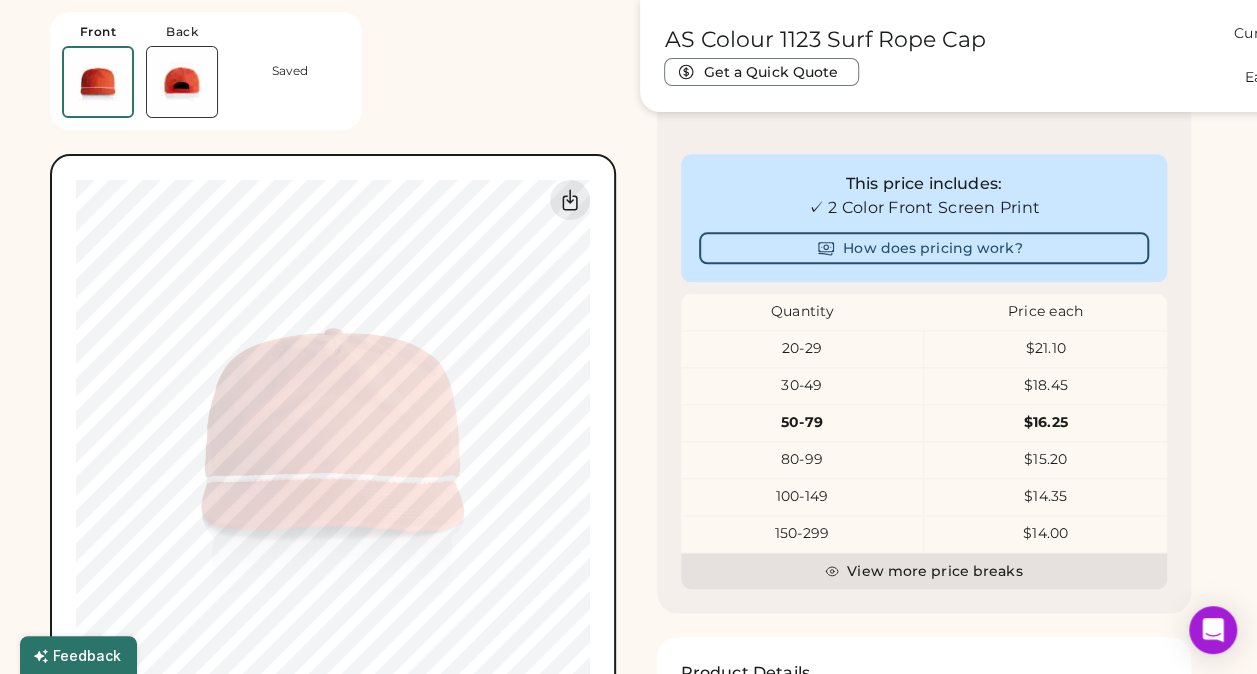 scroll, scrollTop: 1109, scrollLeft: 0, axis: vertical 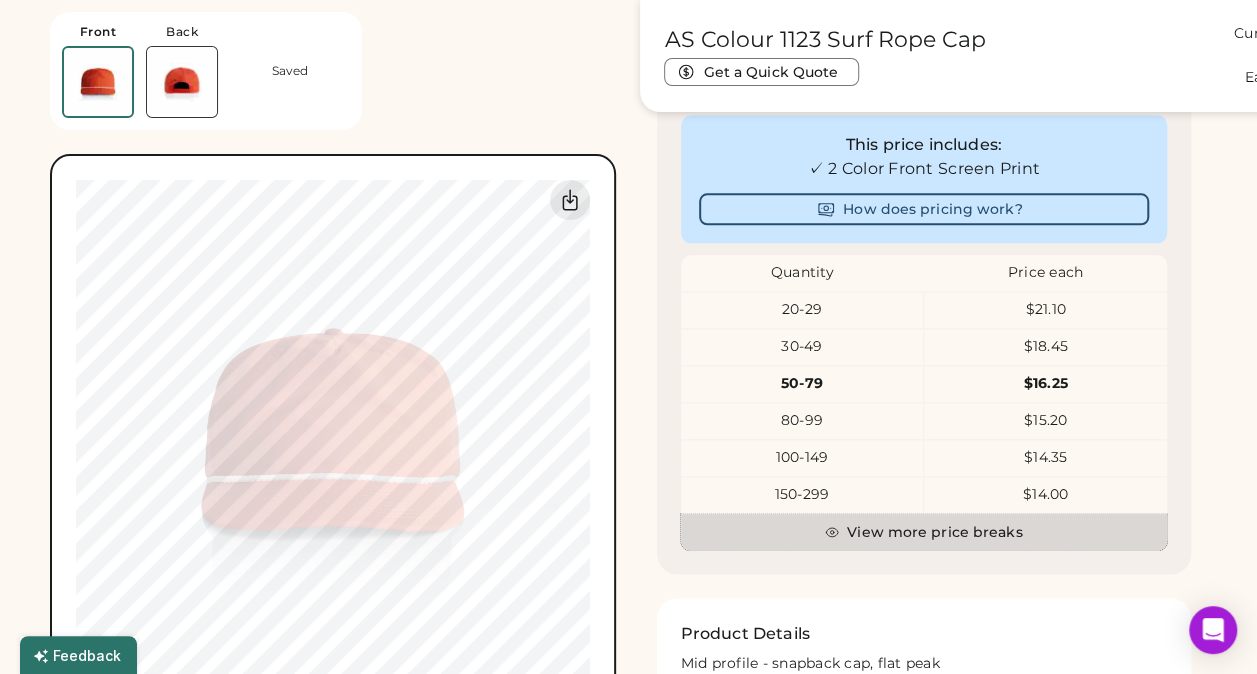 click on "View more price breaks" at bounding box center (924, 532) 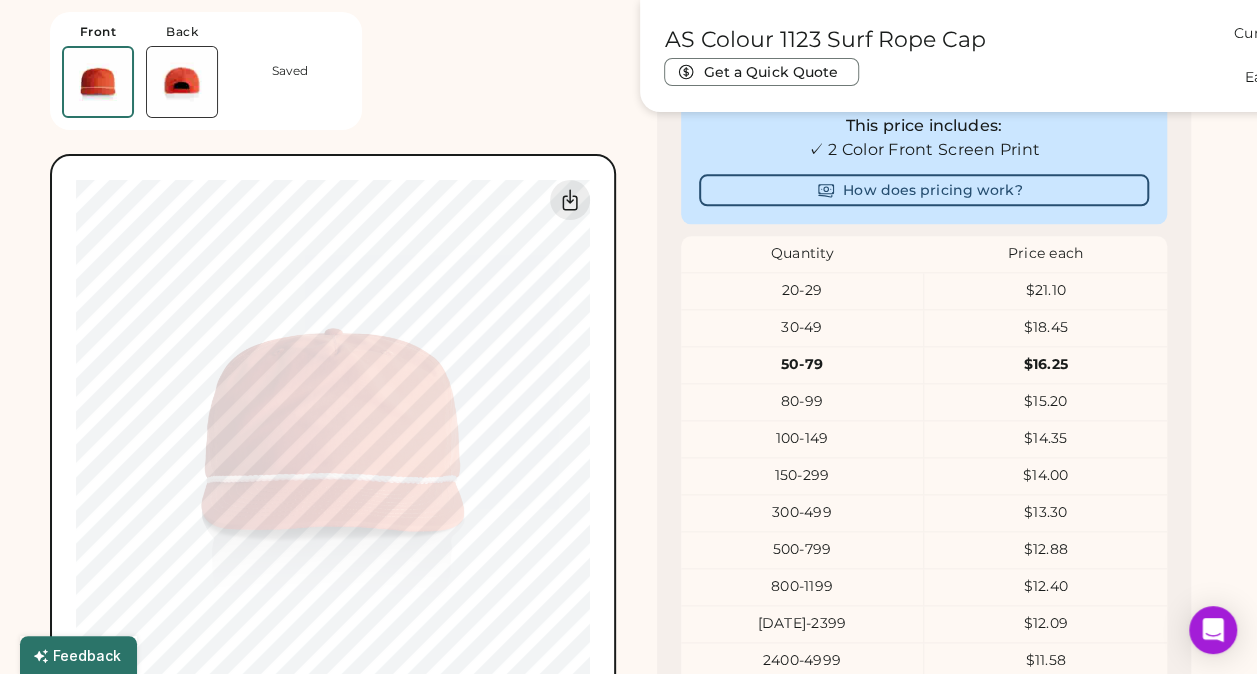 scroll, scrollTop: 1107, scrollLeft: 0, axis: vertical 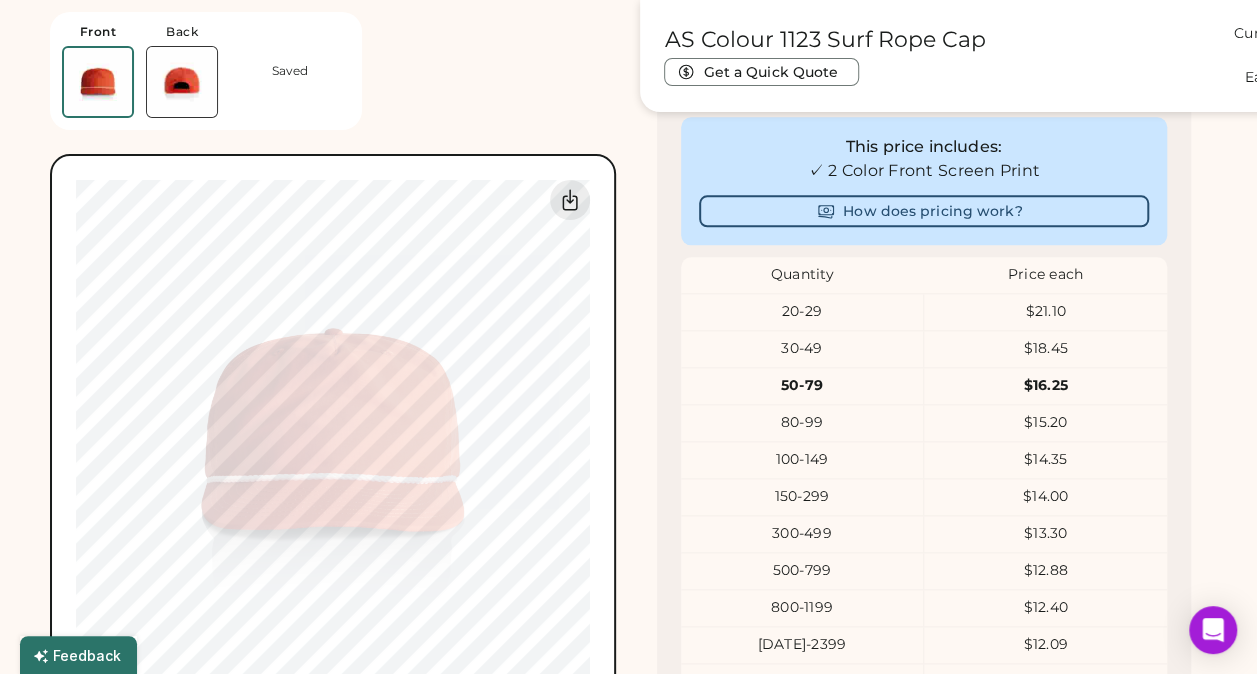 click on "Front Back Saved Switch to back    My uploaded designs Upload new design
SVG, Ai, PDF, EPS, PSD Non-preferred files:
PNG, JPG, TIFF Max File Size: 25MB    Guidelines are approximate; our team will confirm the correct placement. 0% 0%" at bounding box center (333, 360) 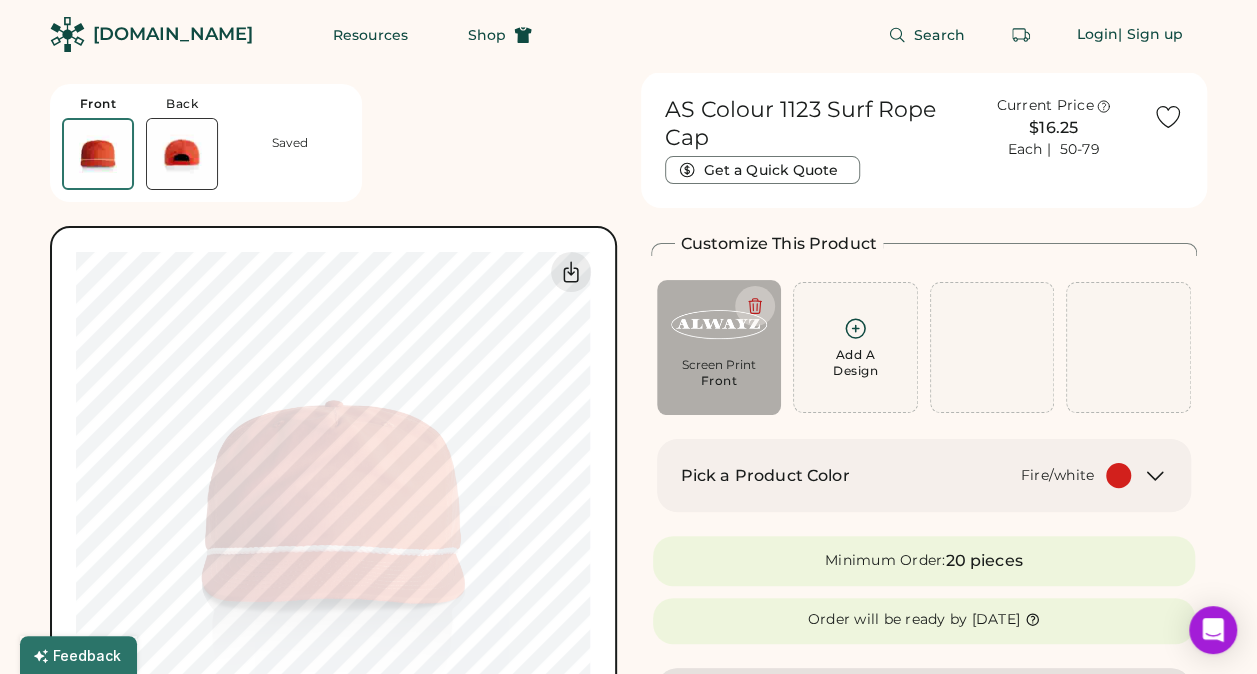 scroll, scrollTop: 0, scrollLeft: 0, axis: both 